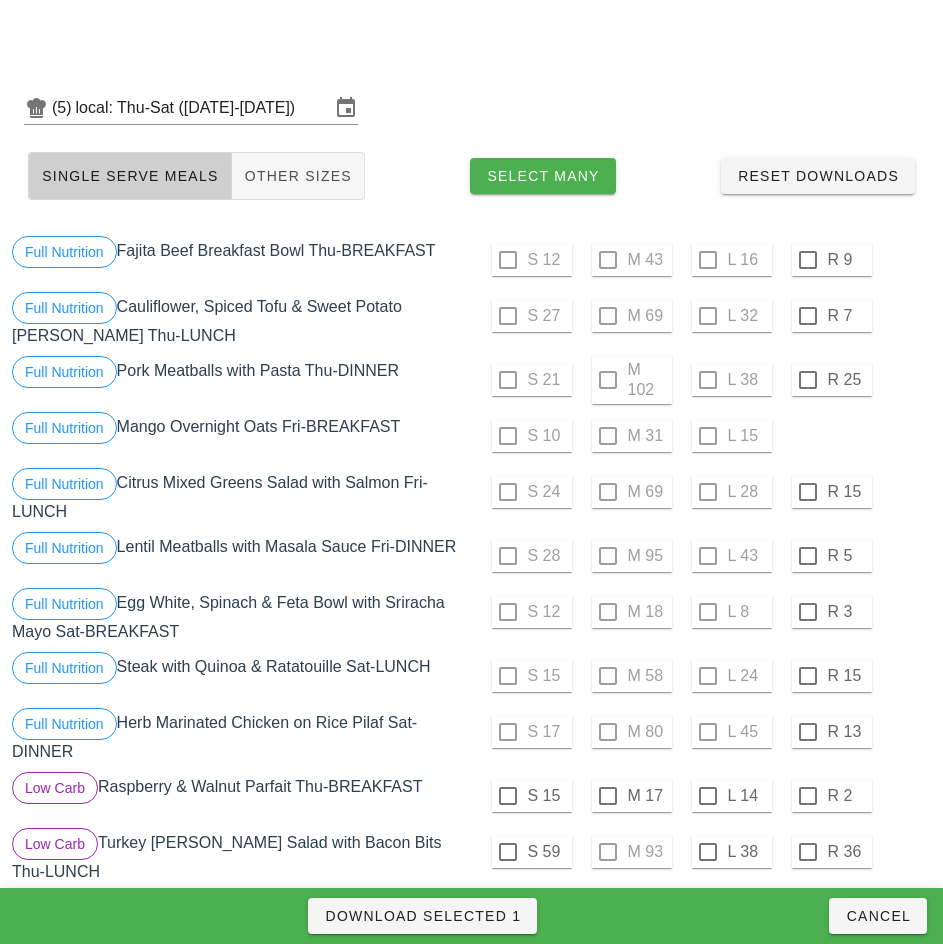 scroll, scrollTop: 417, scrollLeft: 0, axis: vertical 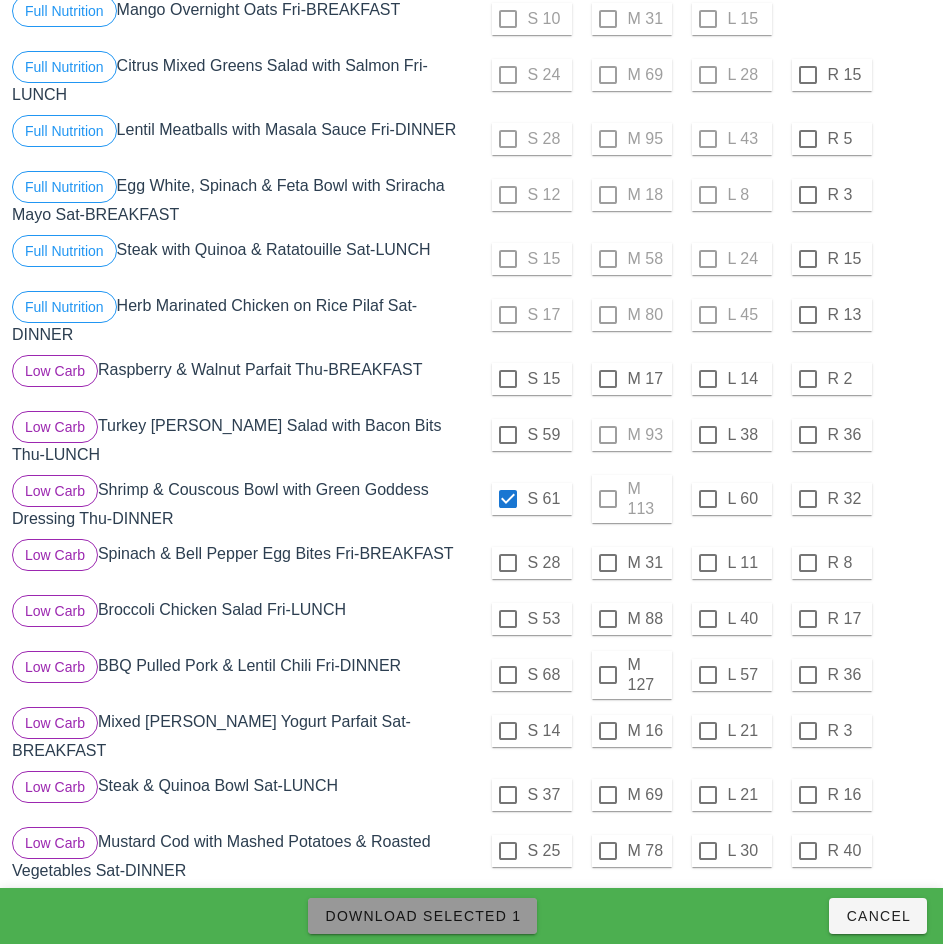 click on "Download Selected 1" at bounding box center (422, 916) 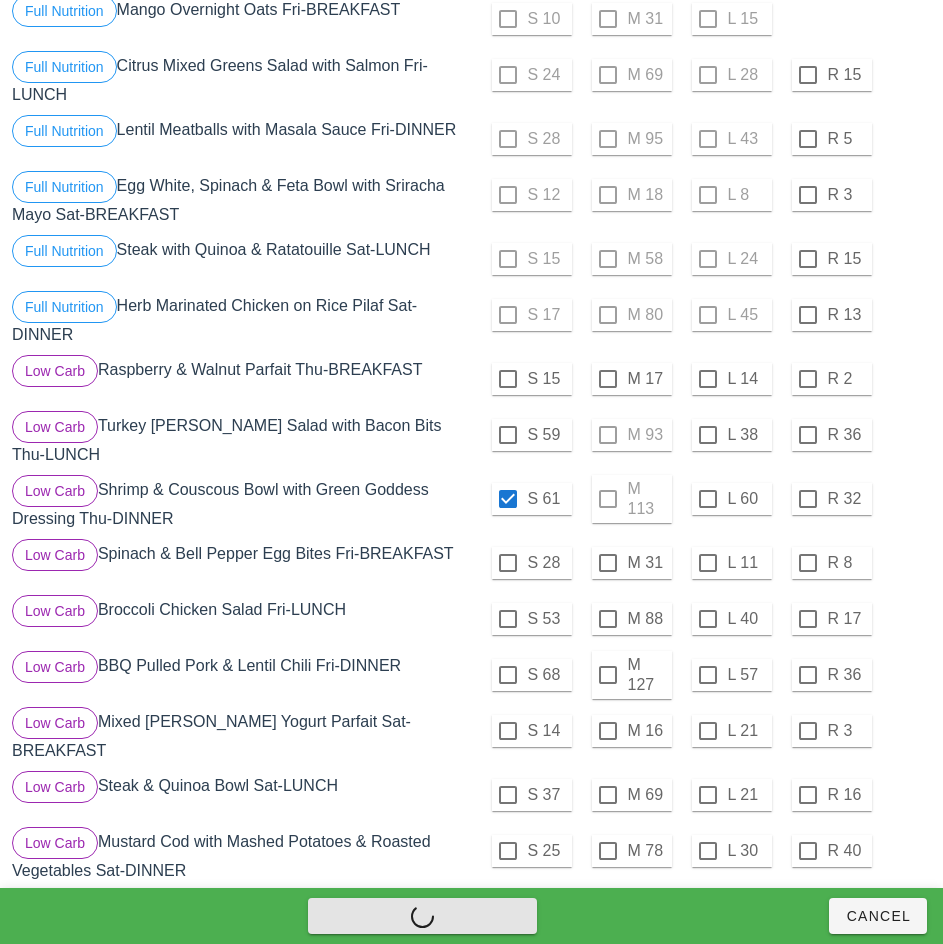 checkbox on "false" 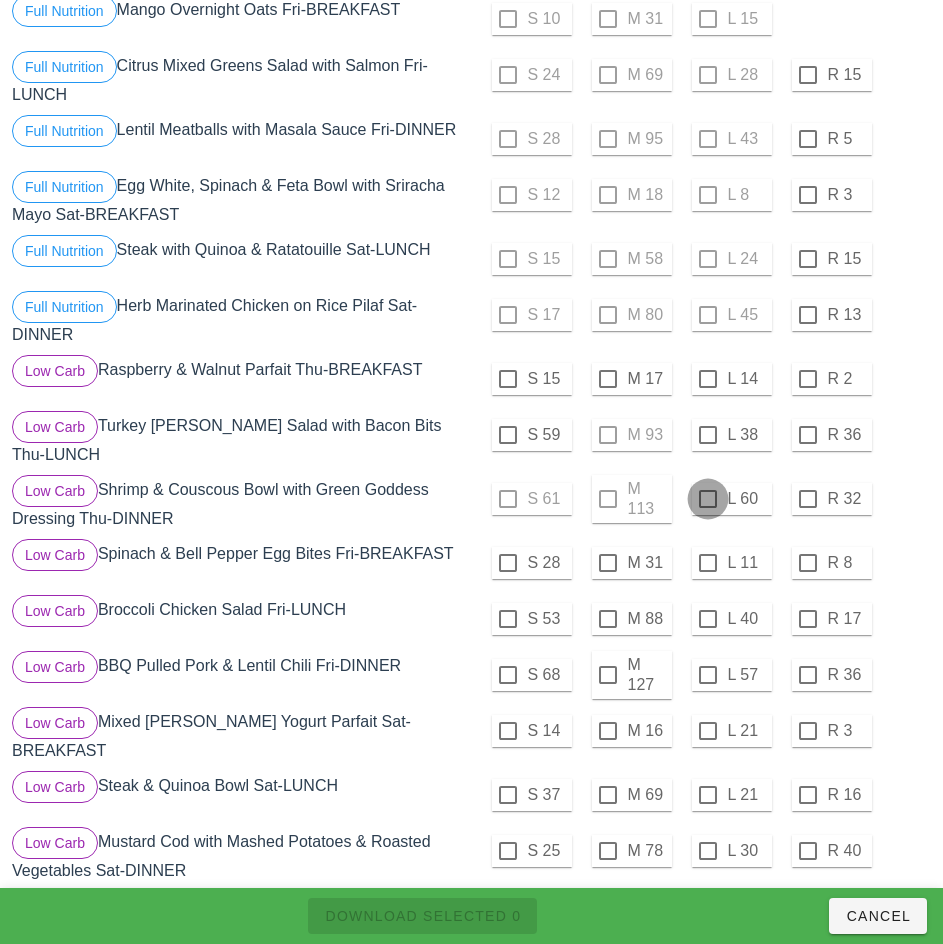 click at bounding box center [708, 499] 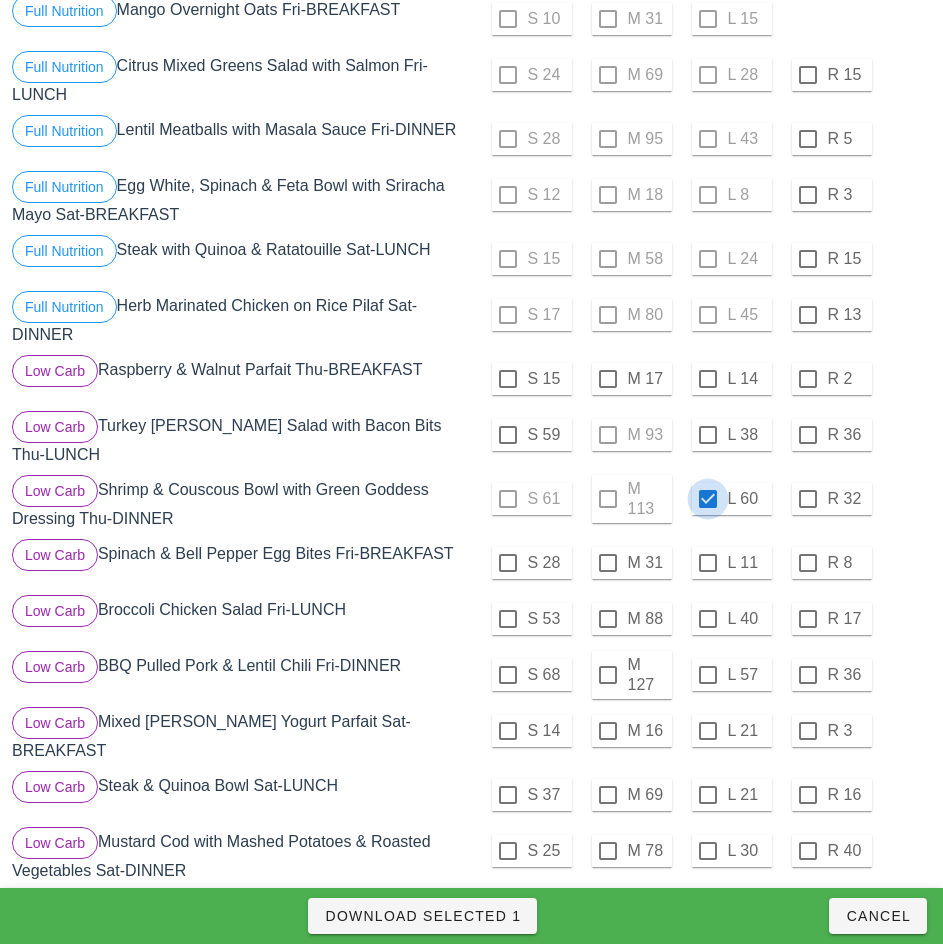 click on "Download Selected 1" at bounding box center (422, 916) 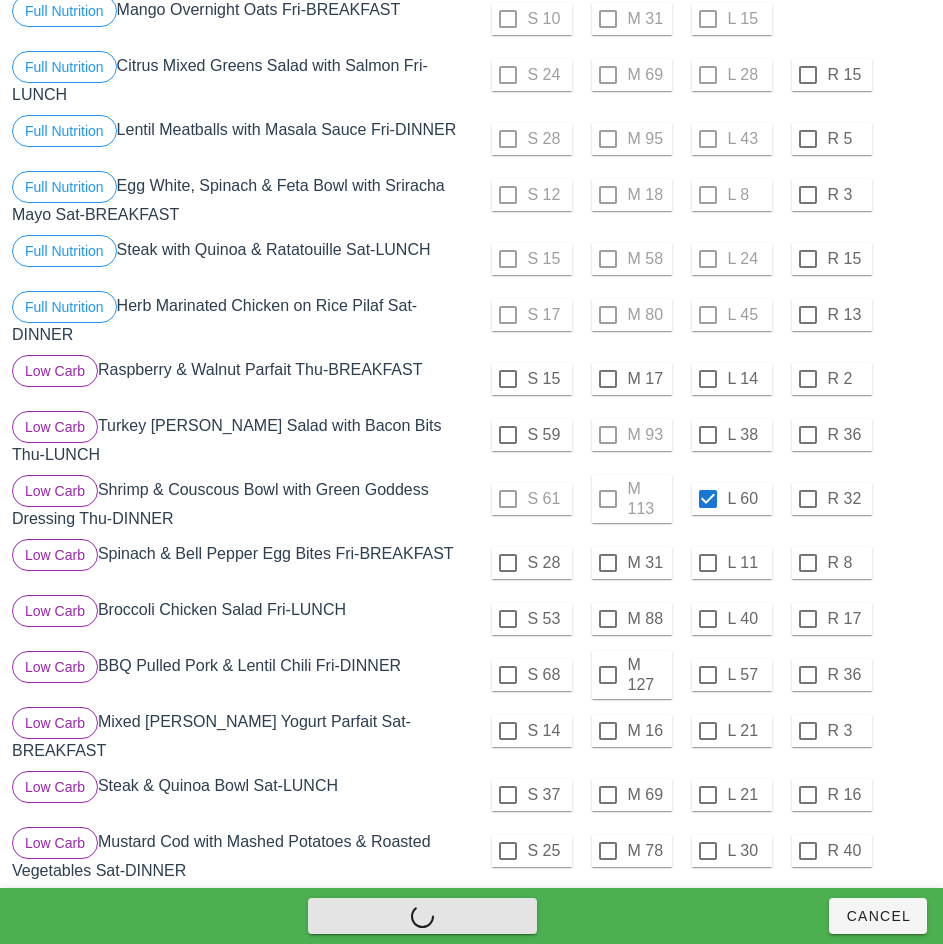 checkbox on "false" 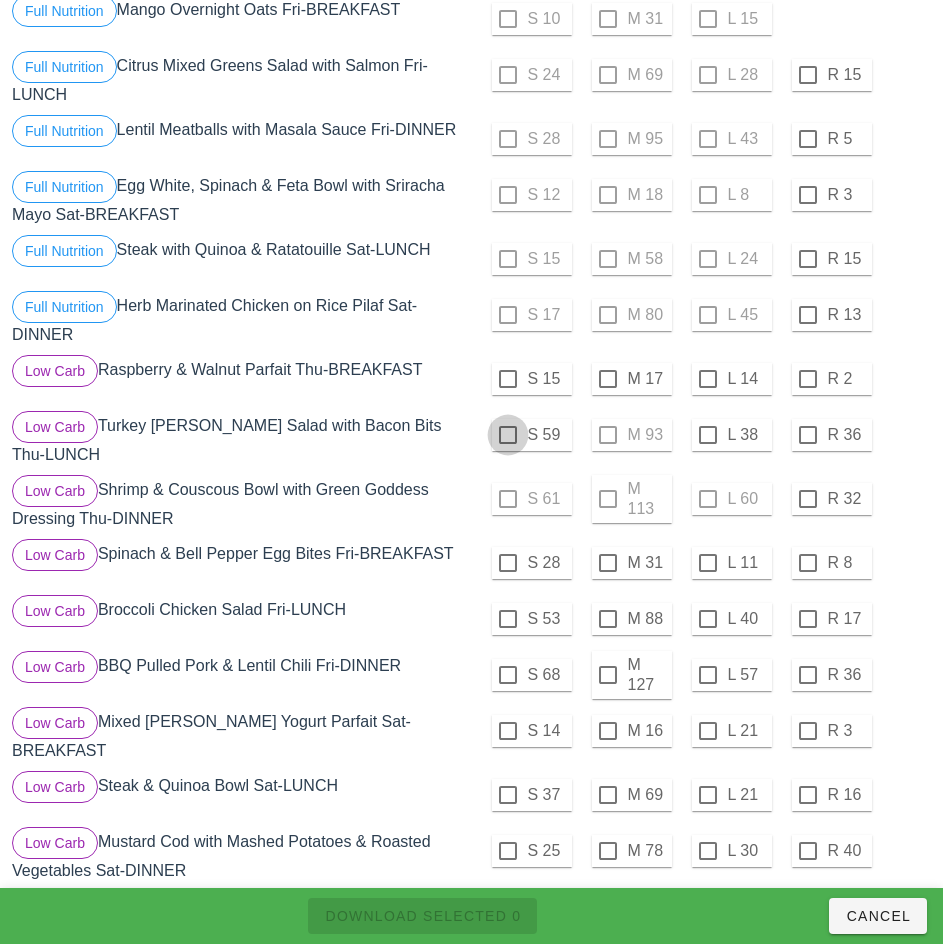 click at bounding box center [508, 435] 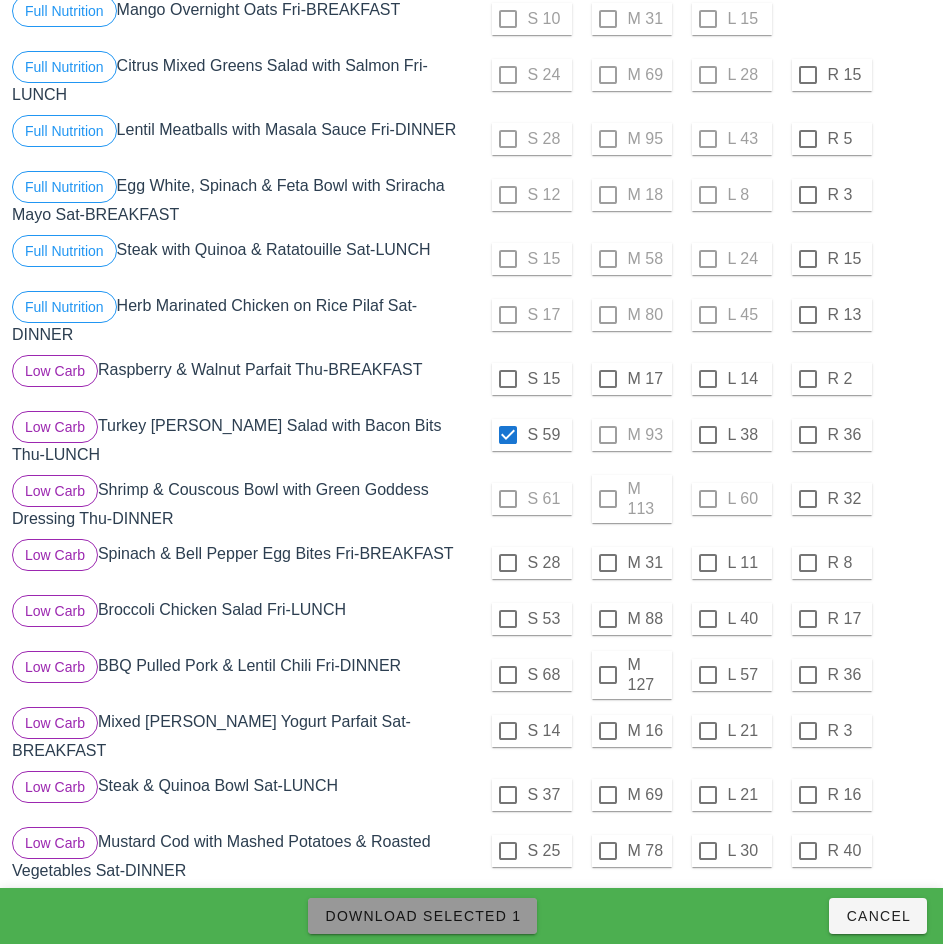 click on "Download Selected 1" at bounding box center (422, 916) 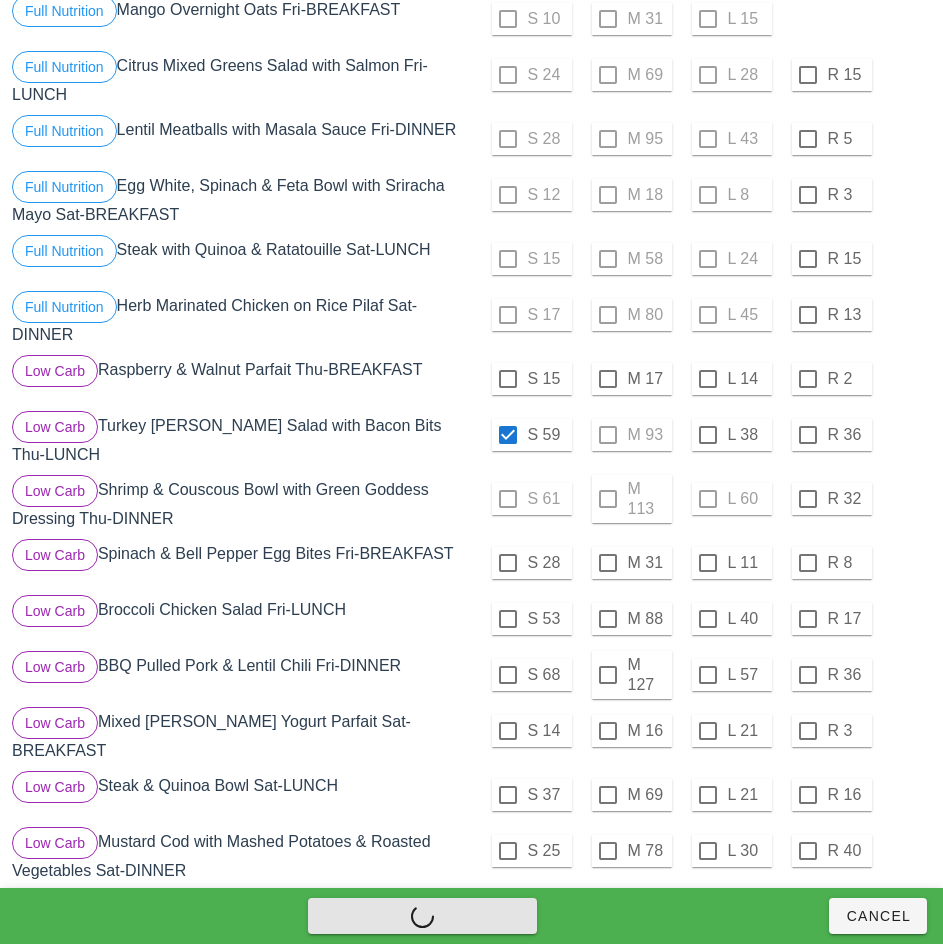checkbox on "false" 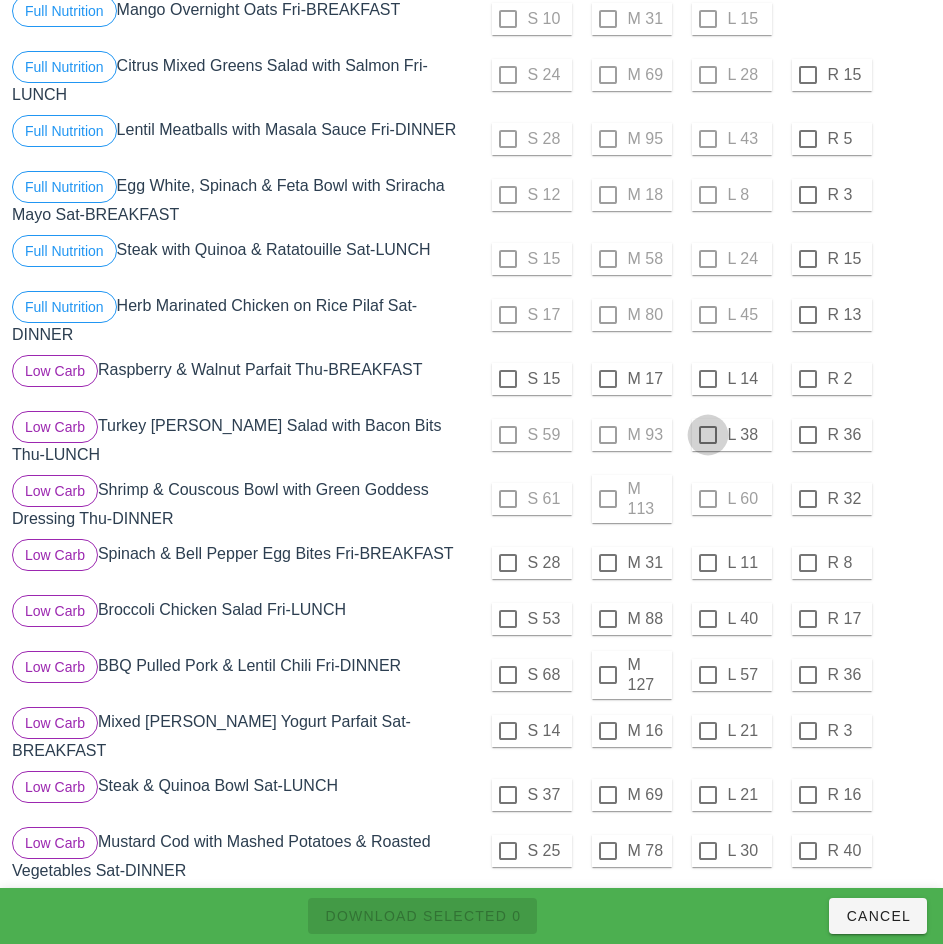 click at bounding box center [708, 435] 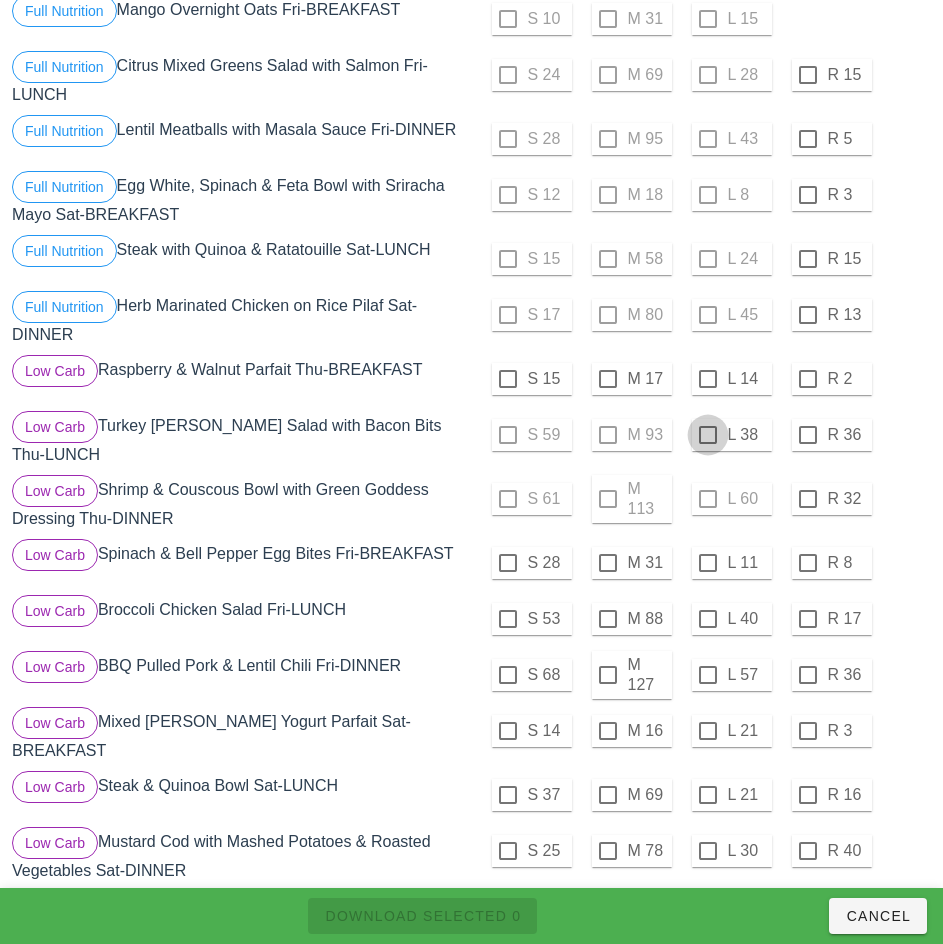 checkbox on "true" 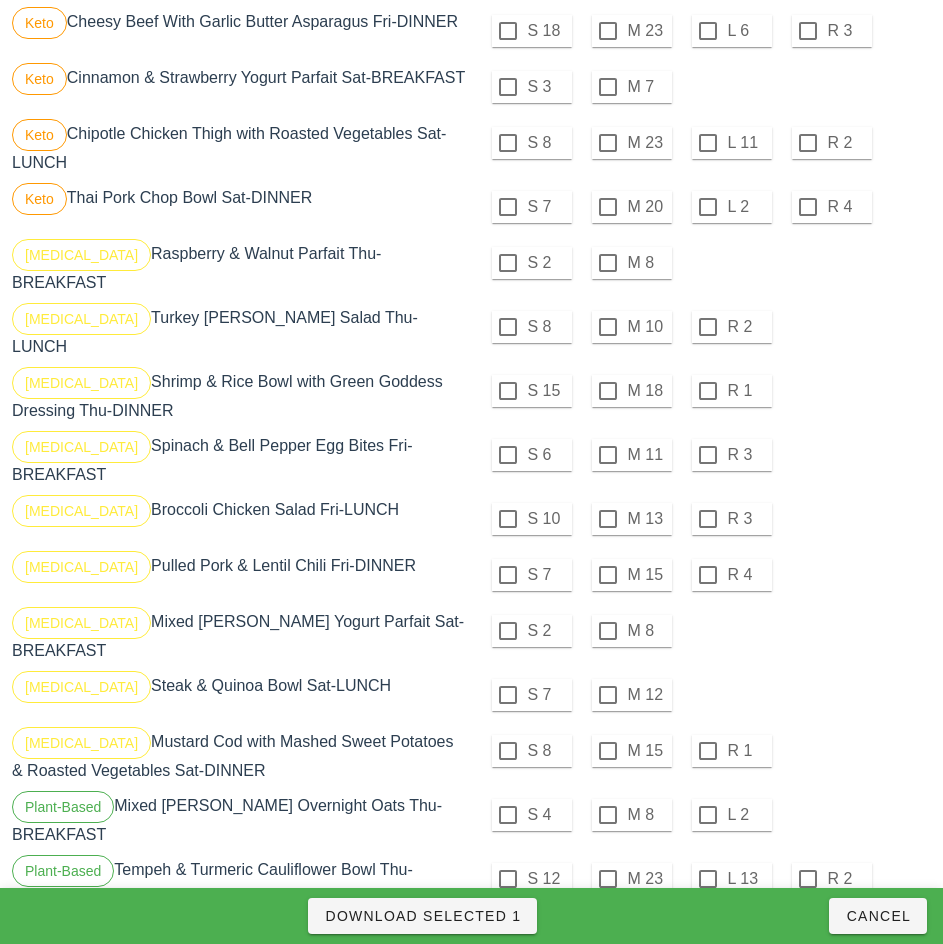 scroll, scrollTop: 1602, scrollLeft: 0, axis: vertical 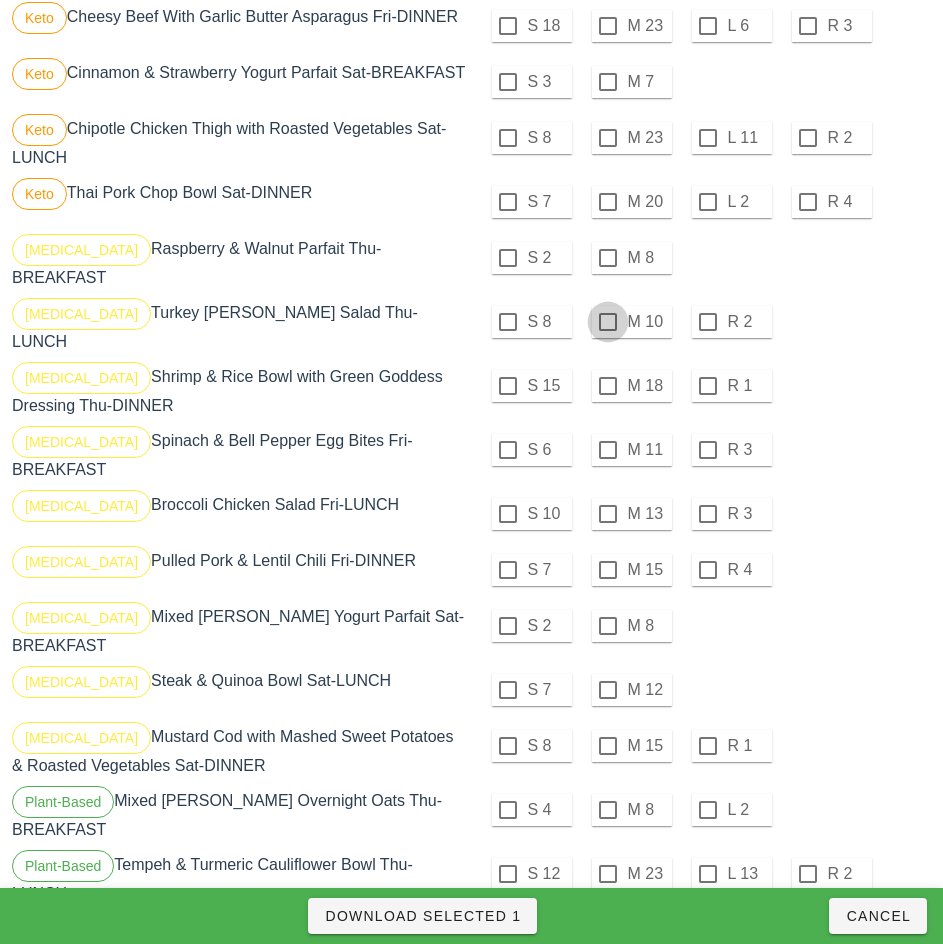 click at bounding box center (608, 322) 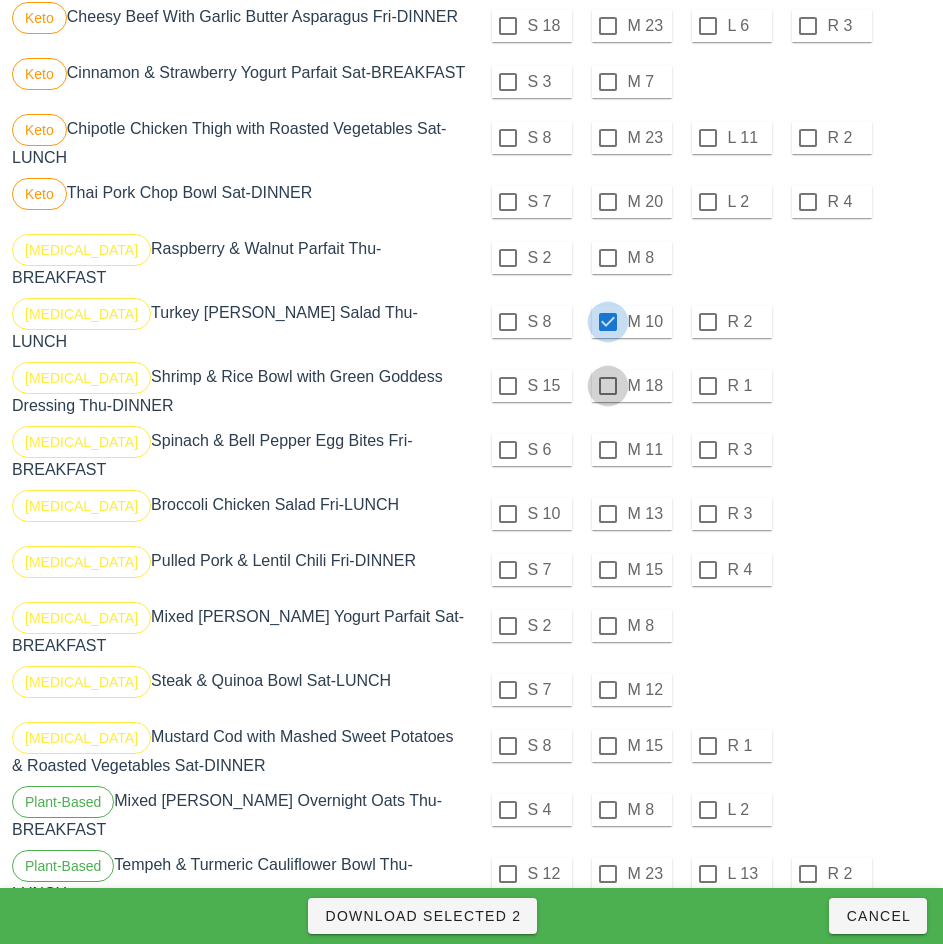 click at bounding box center [608, 386] 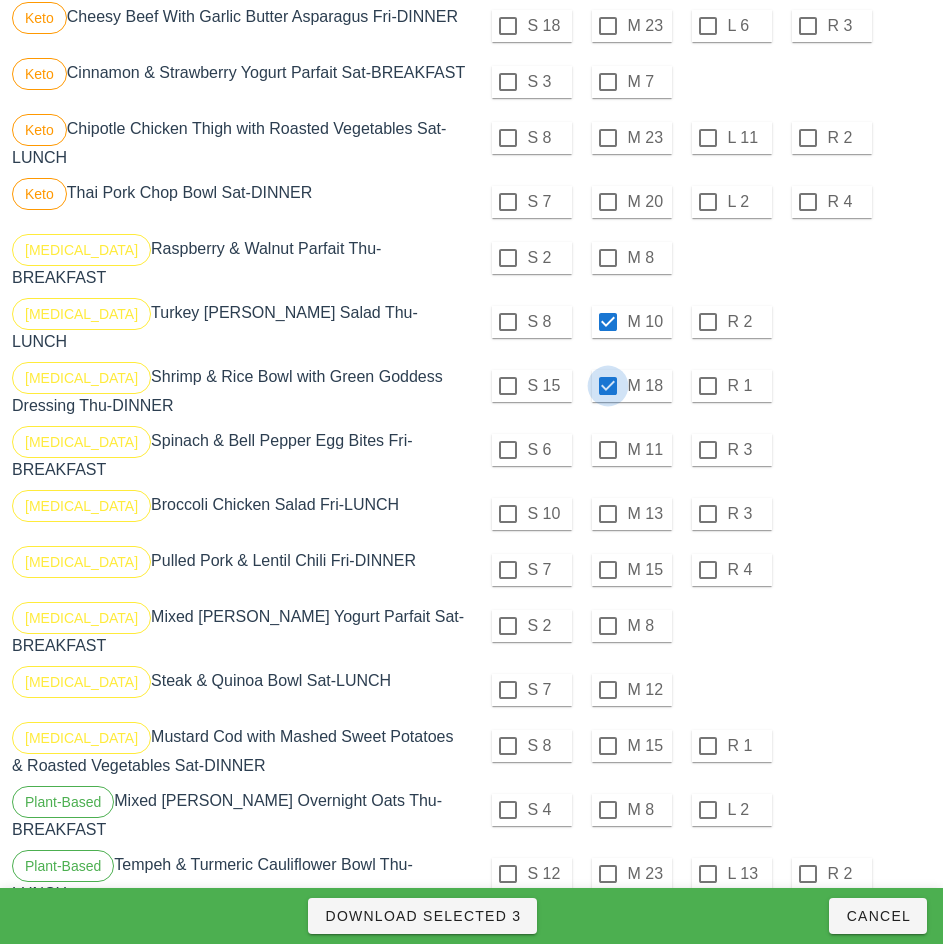 checkbox on "true" 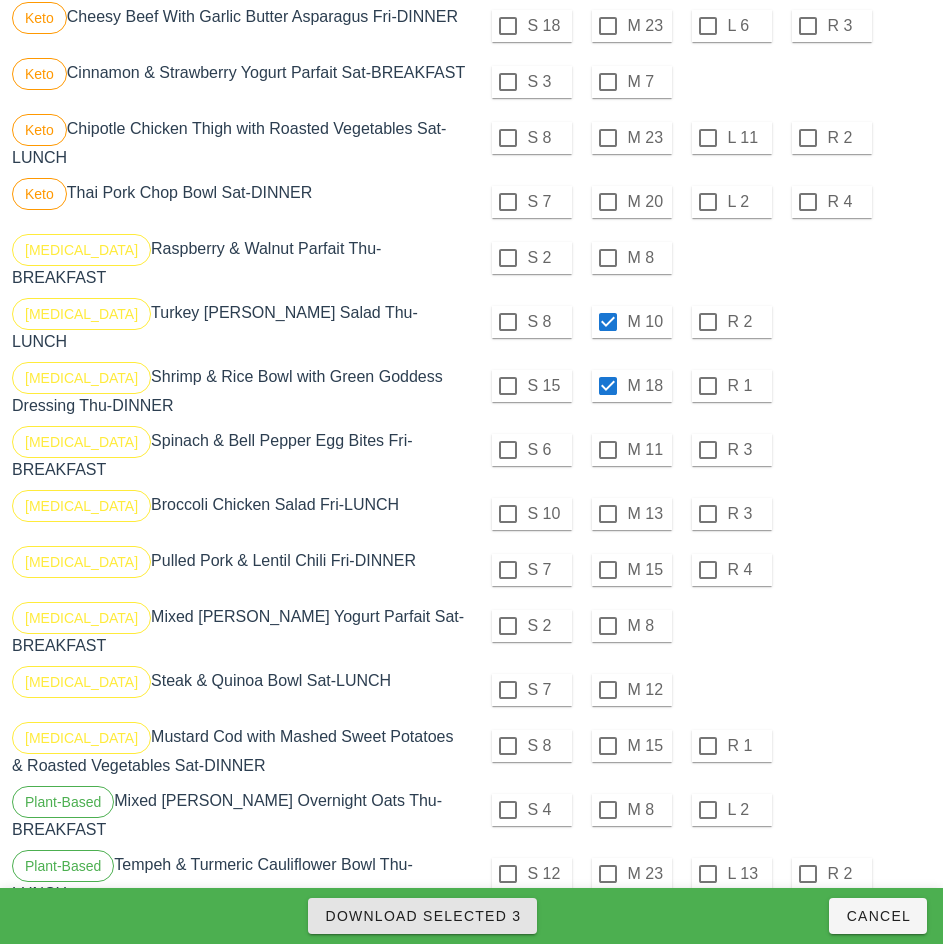 click on "Download Selected 3" at bounding box center (422, 916) 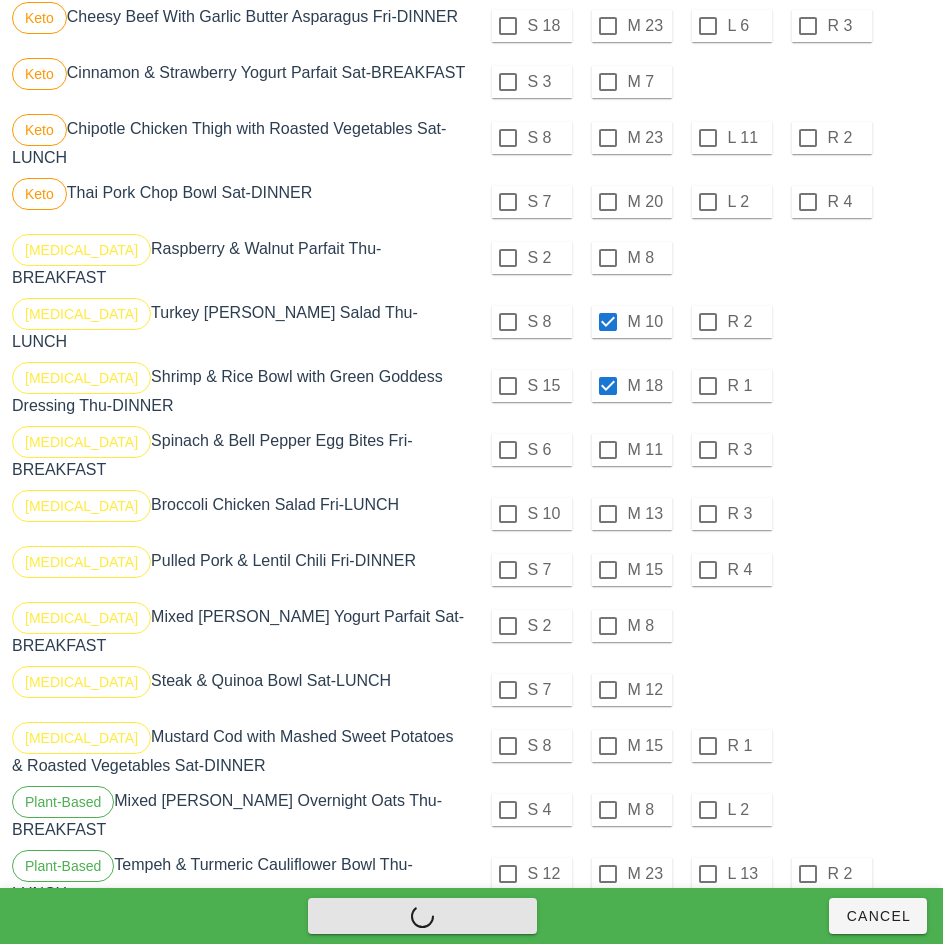 checkbox on "false" 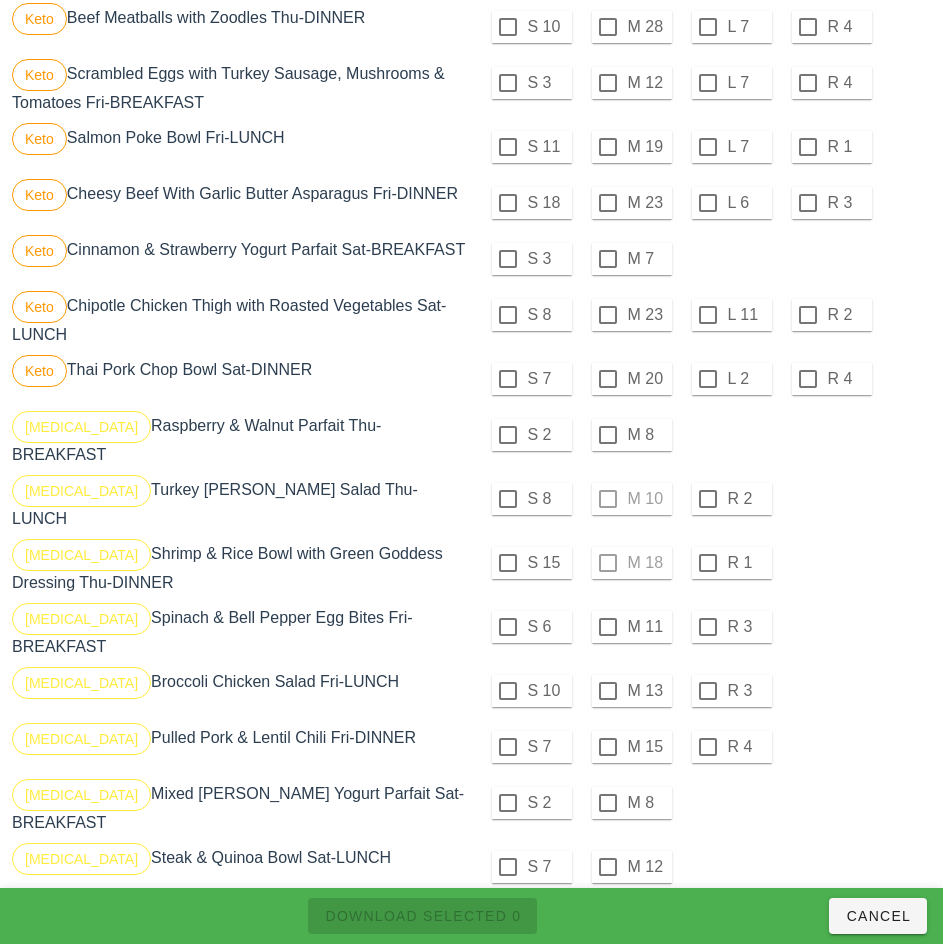 scroll, scrollTop: 1426, scrollLeft: 0, axis: vertical 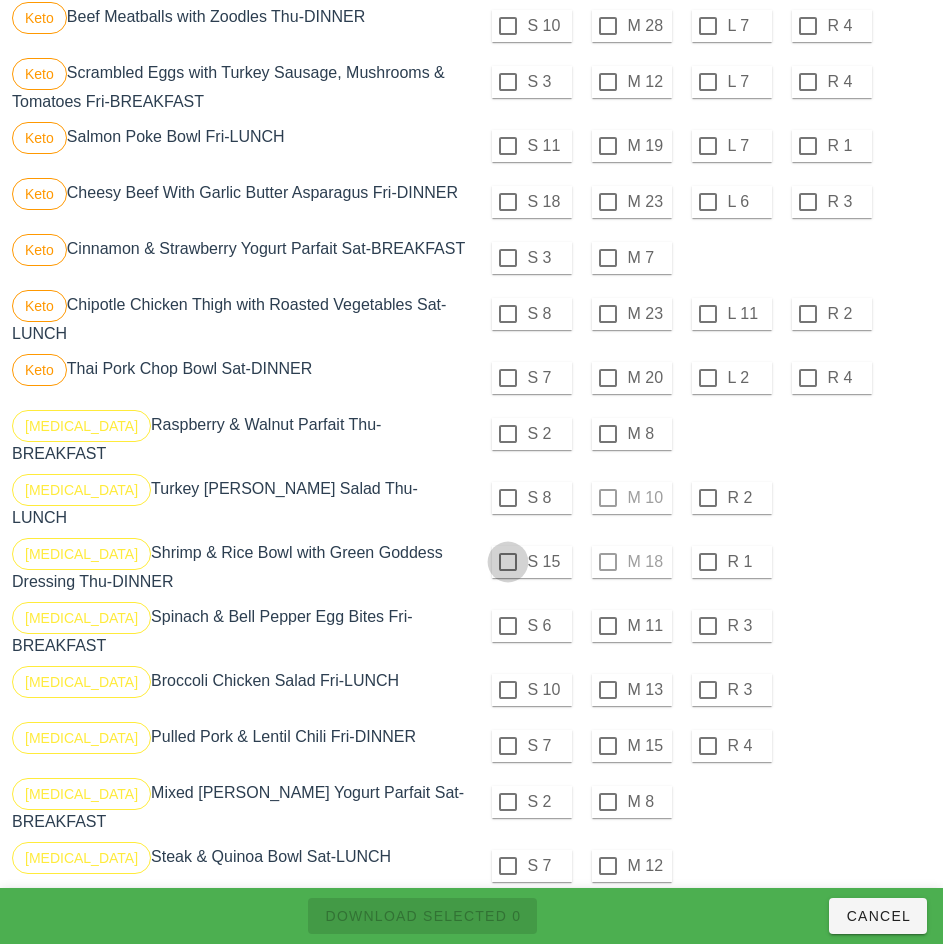 click at bounding box center (508, 498) 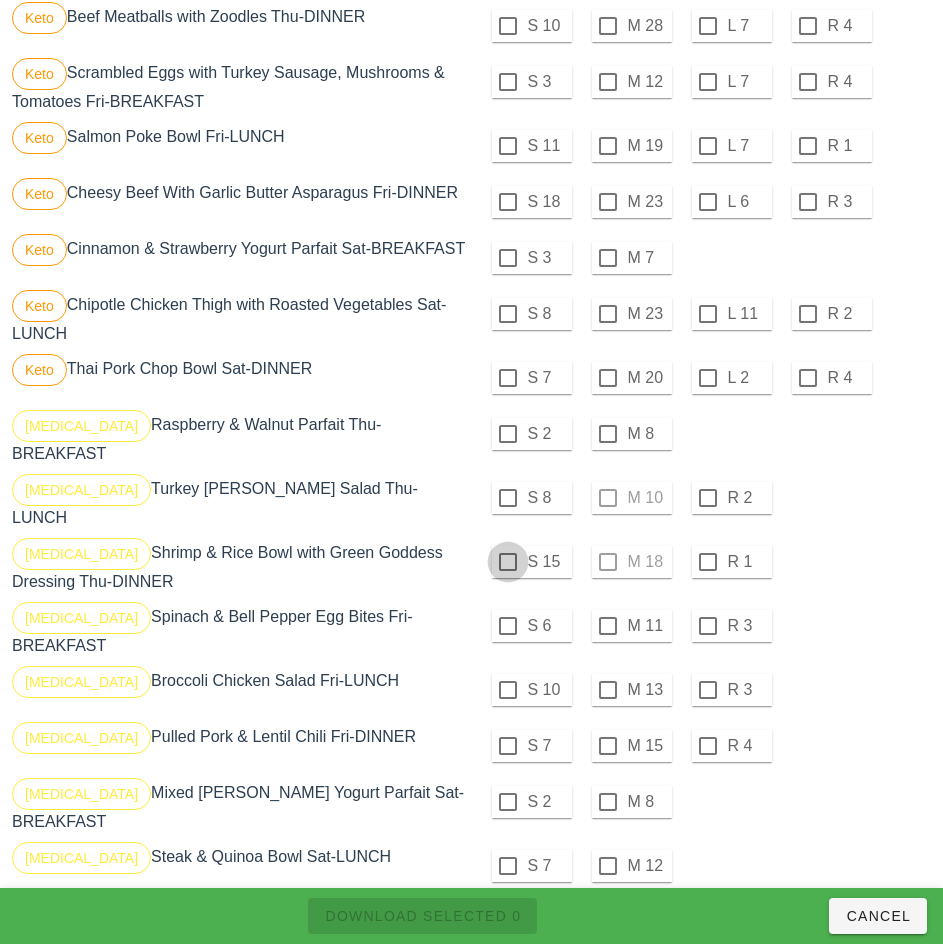 click at bounding box center [508, 562] 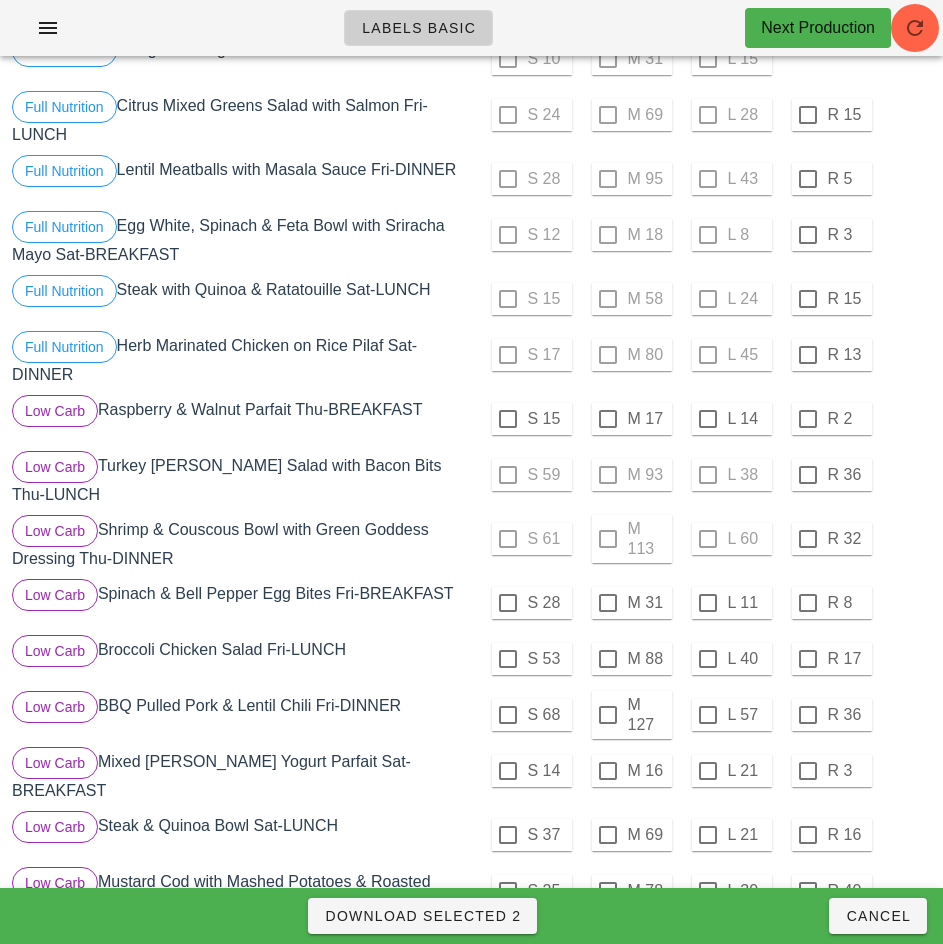 scroll, scrollTop: 376, scrollLeft: 0, axis: vertical 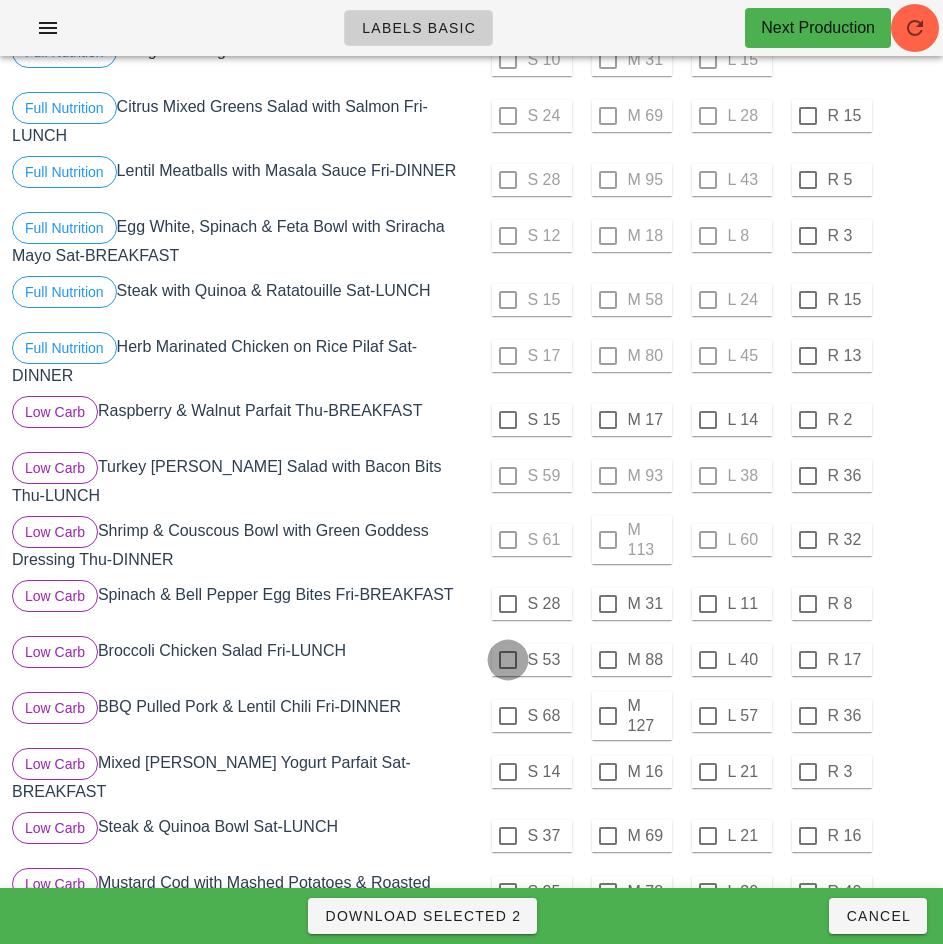 click at bounding box center (508, 660) 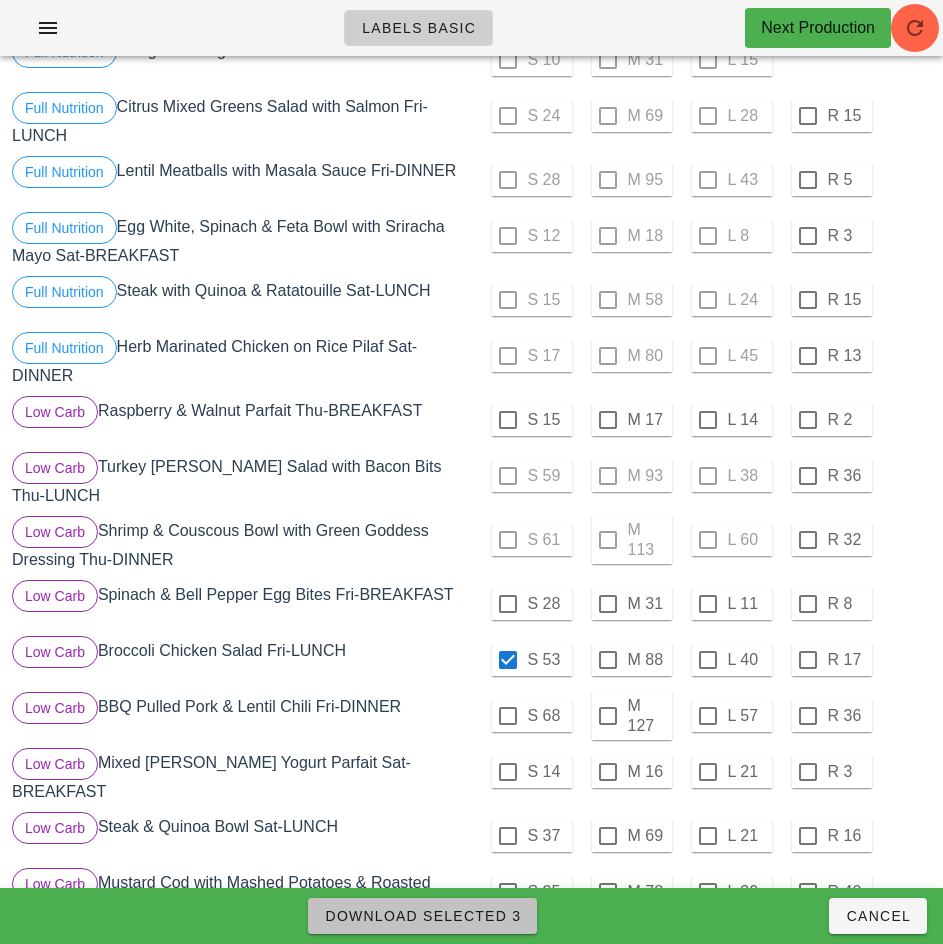 click on "Download Selected 3" at bounding box center [422, 916] 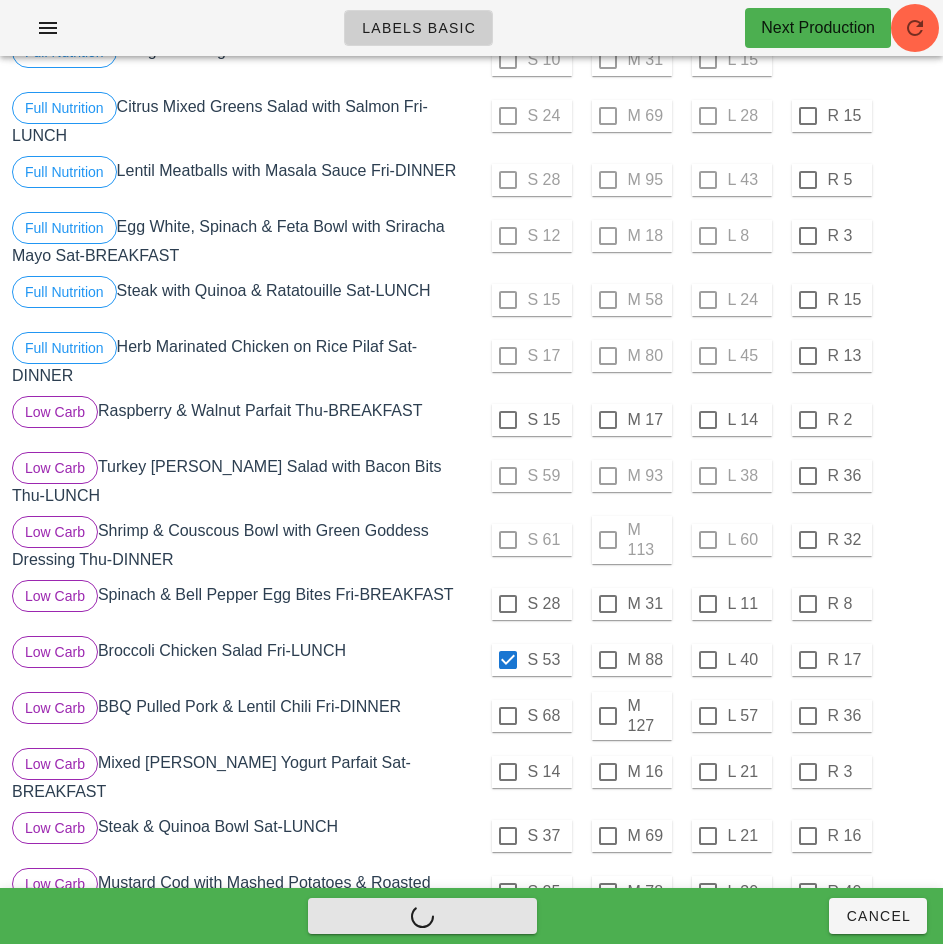 checkbox on "false" 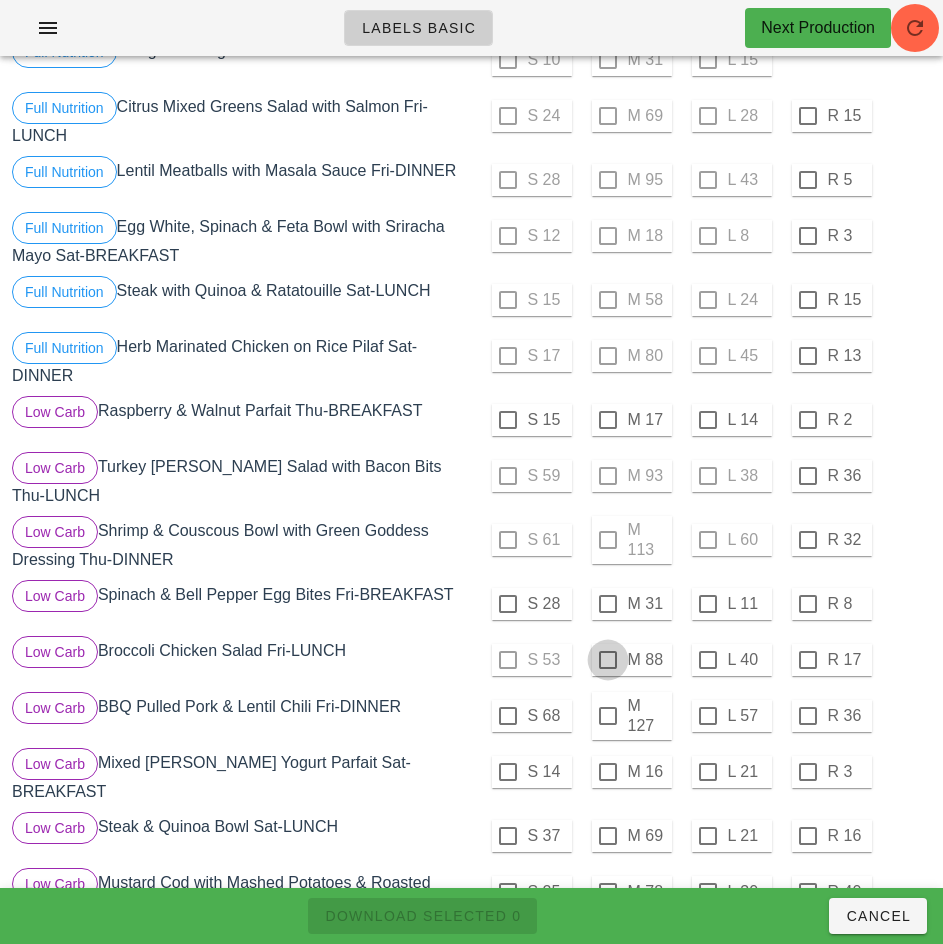 click at bounding box center [608, 660] 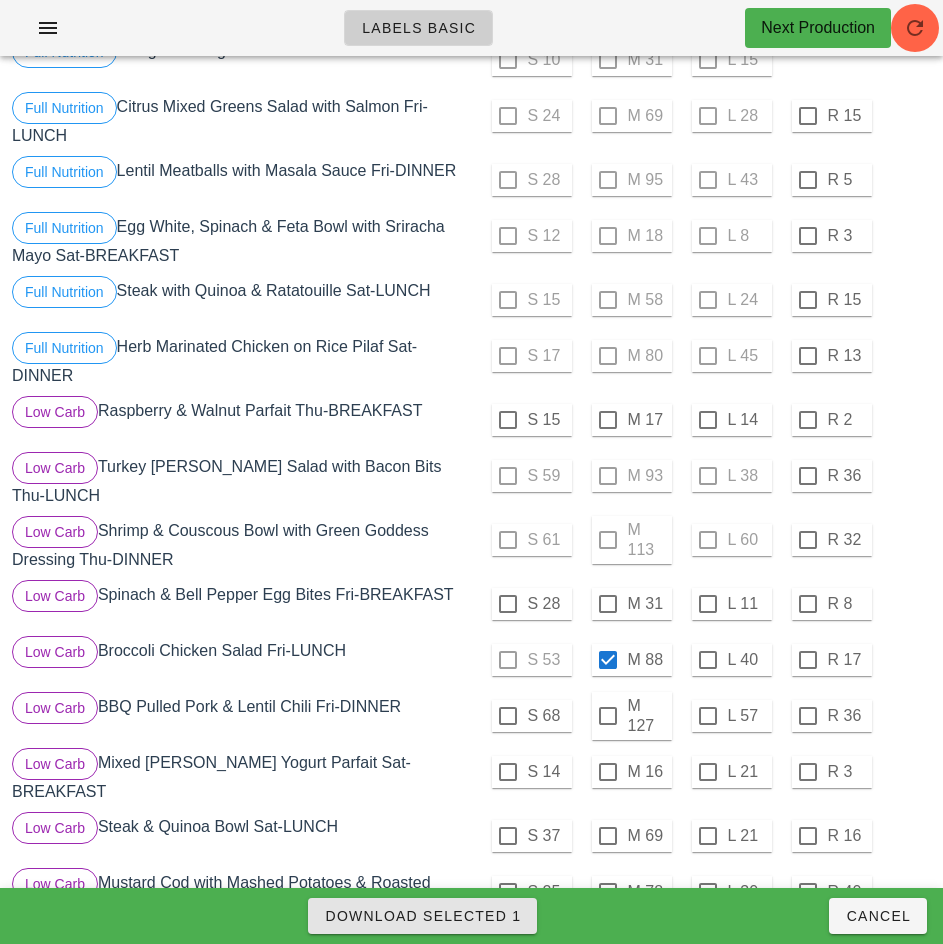 click on "Download Selected 1" at bounding box center [422, 916] 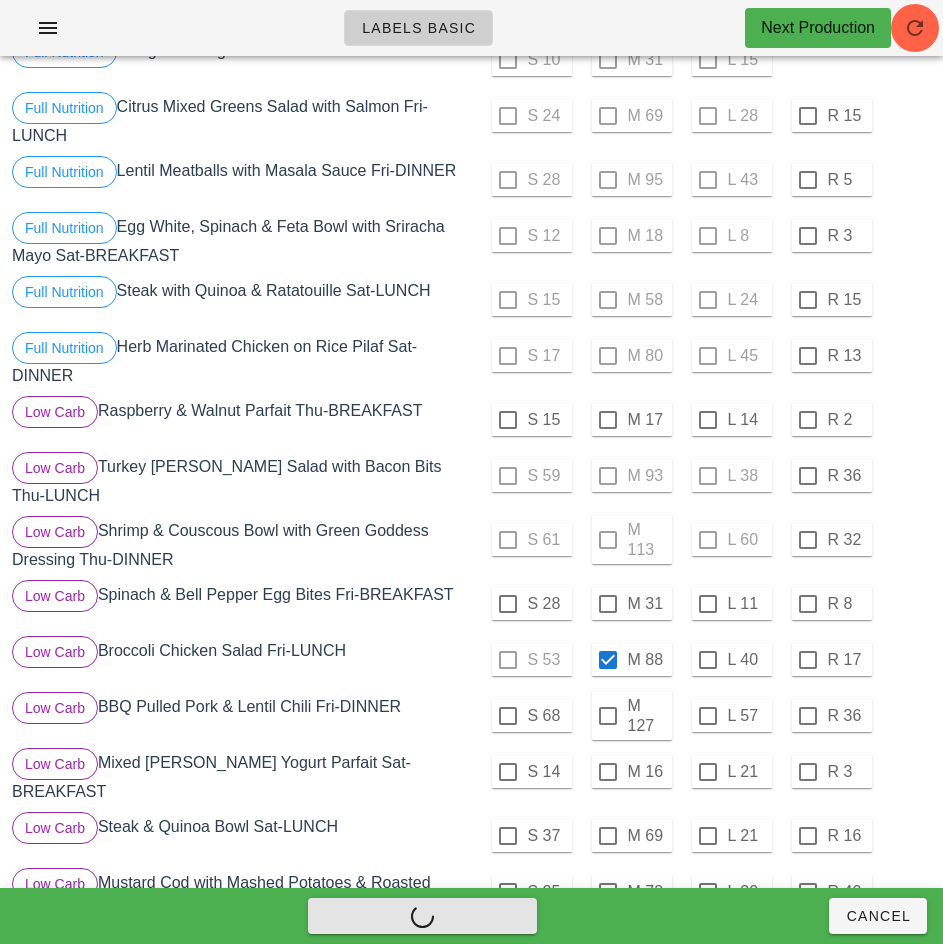 checkbox on "false" 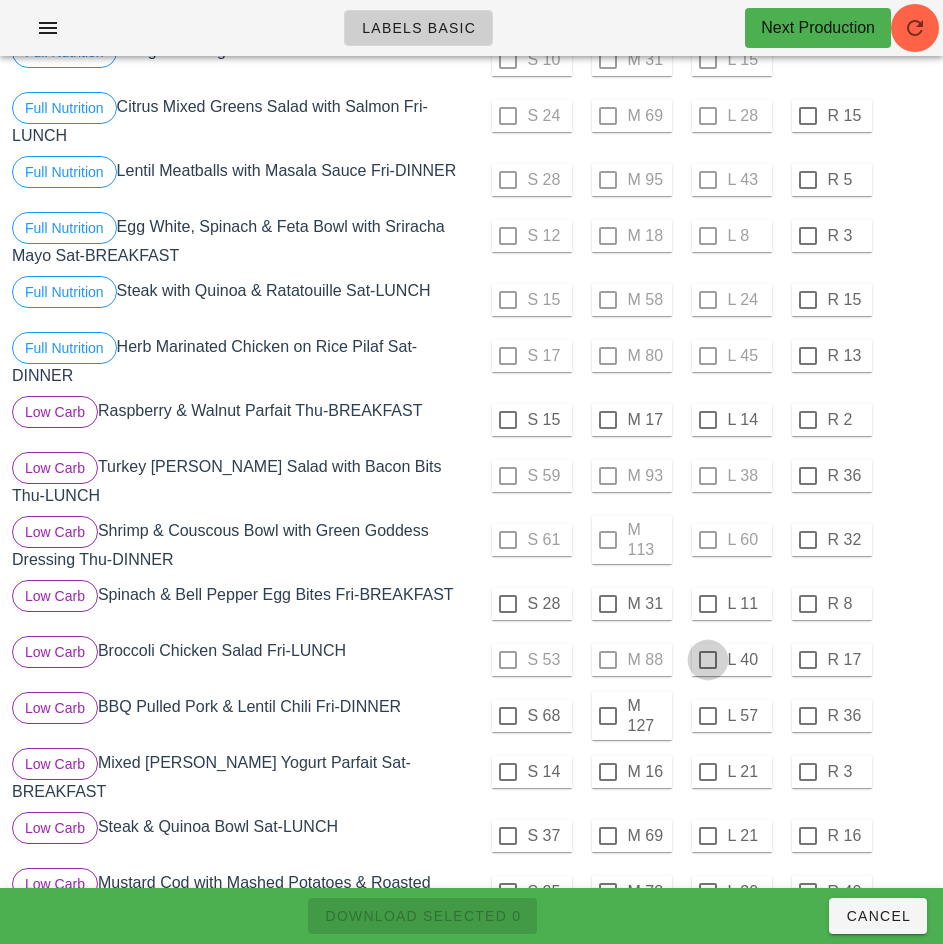 click at bounding box center (708, 660) 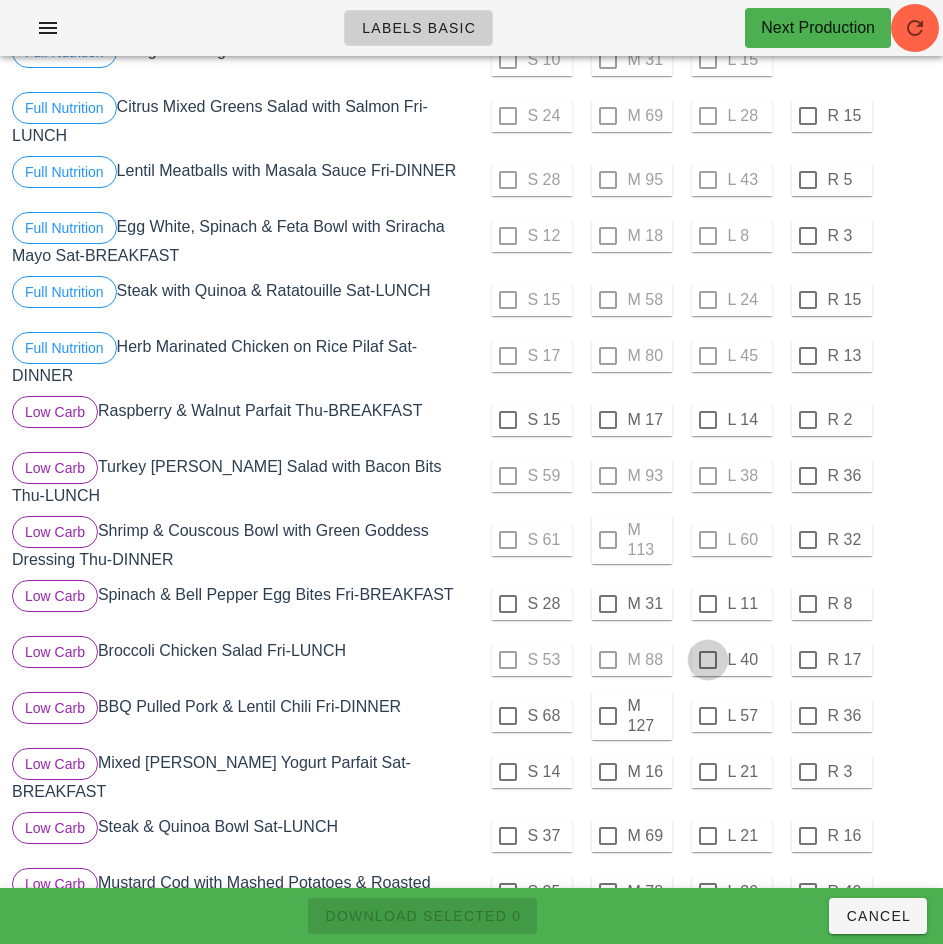 checkbox on "true" 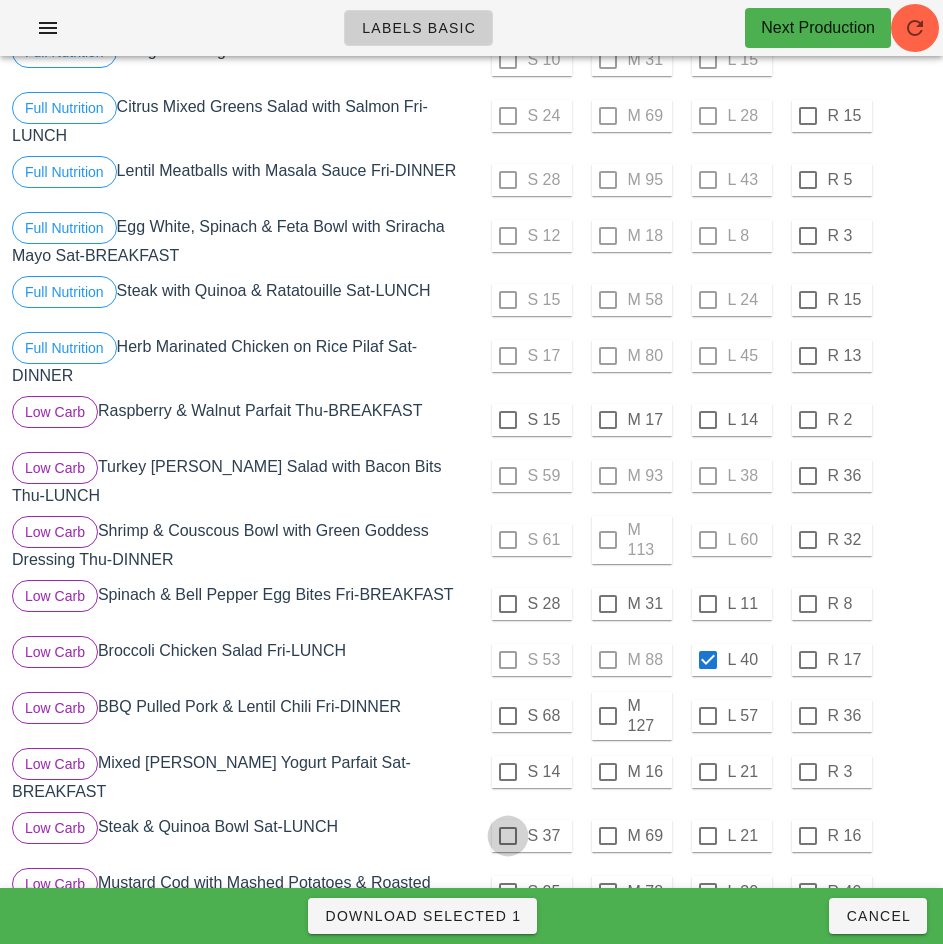 click at bounding box center [508, 836] 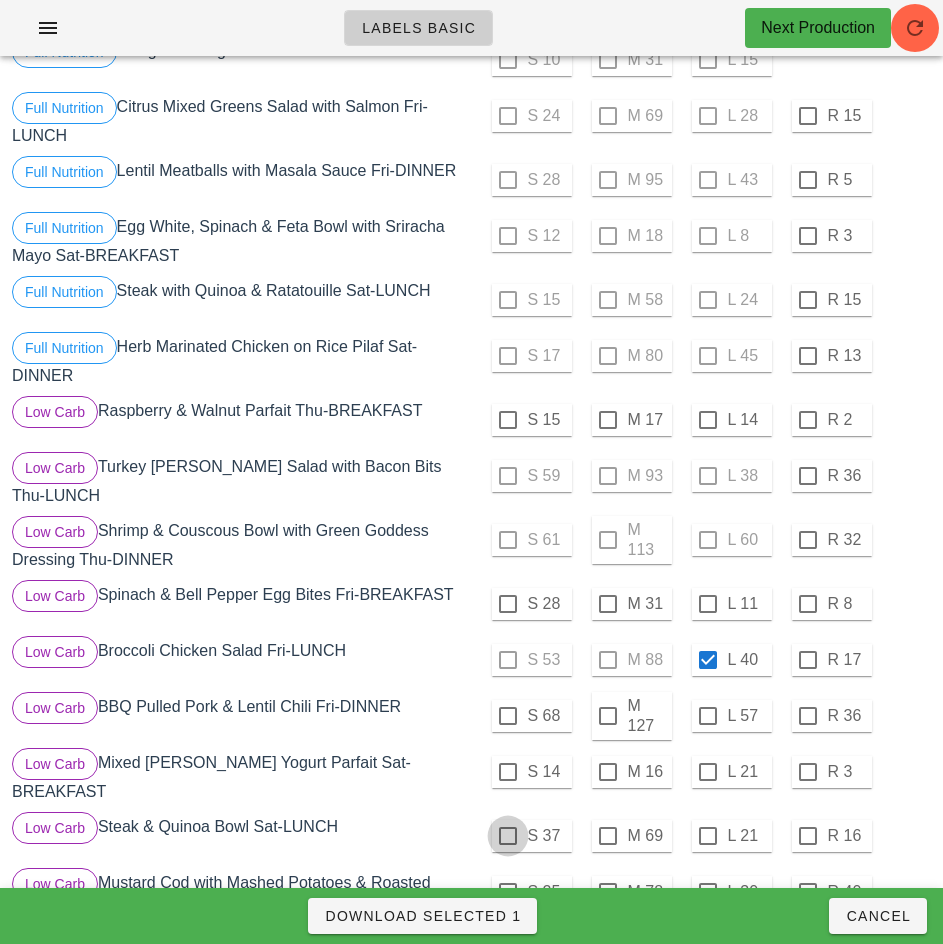 checkbox on "true" 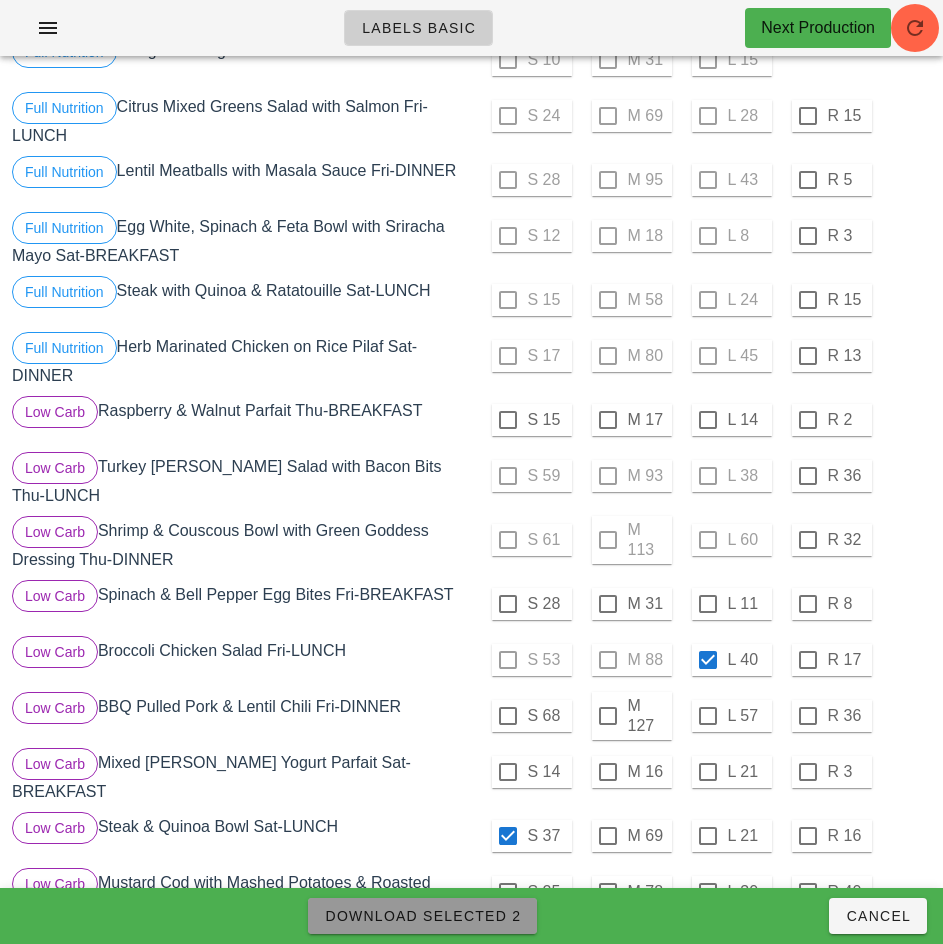 click on "Download Selected 2" at bounding box center (422, 916) 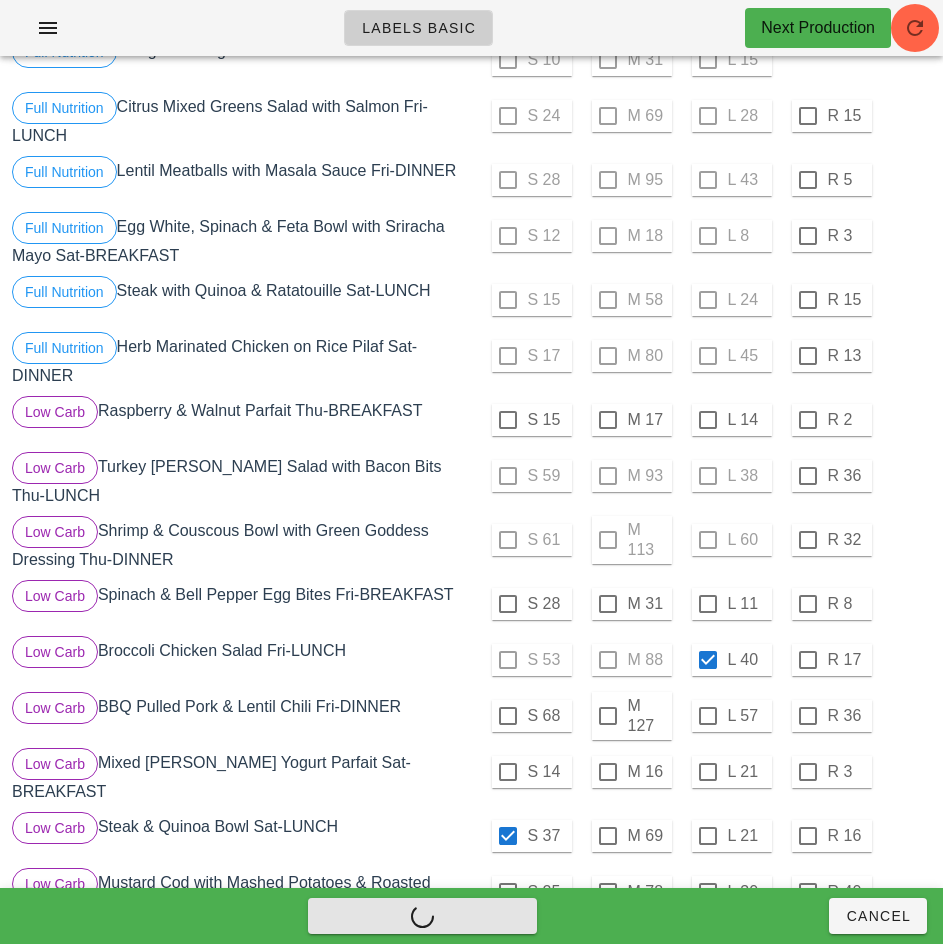 checkbox on "false" 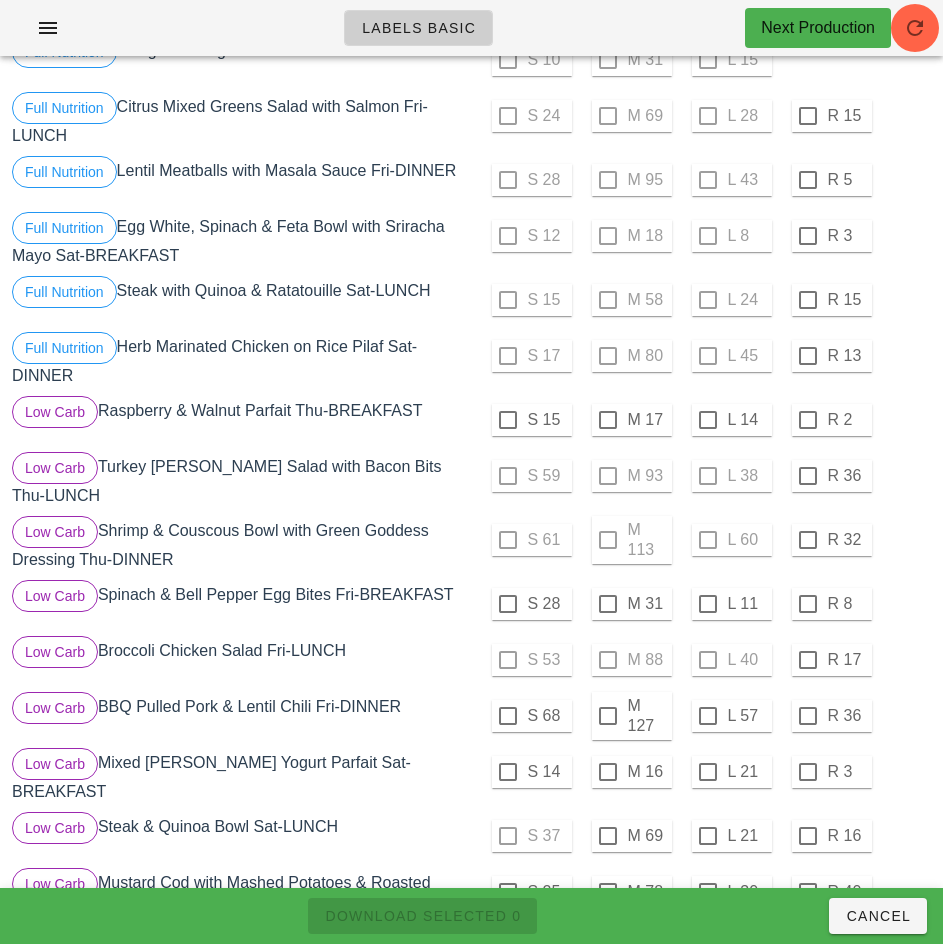 click at bounding box center [608, 836] 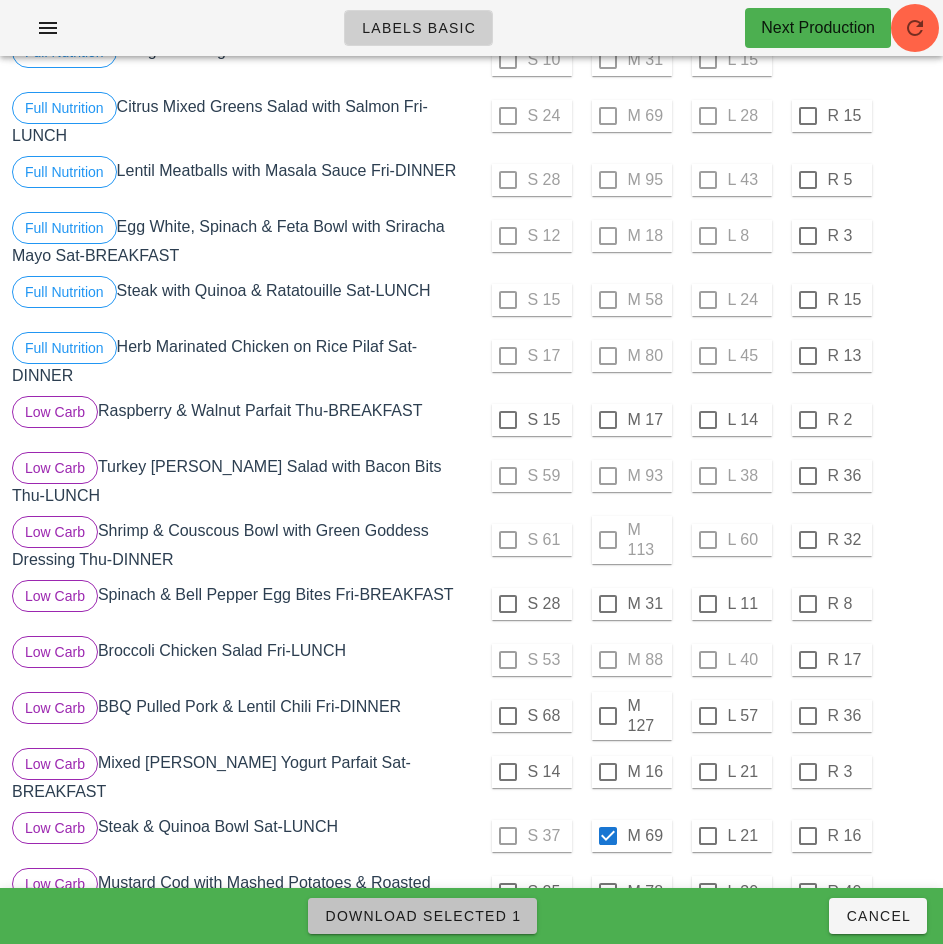 click on "Download Selected 1" at bounding box center (422, 916) 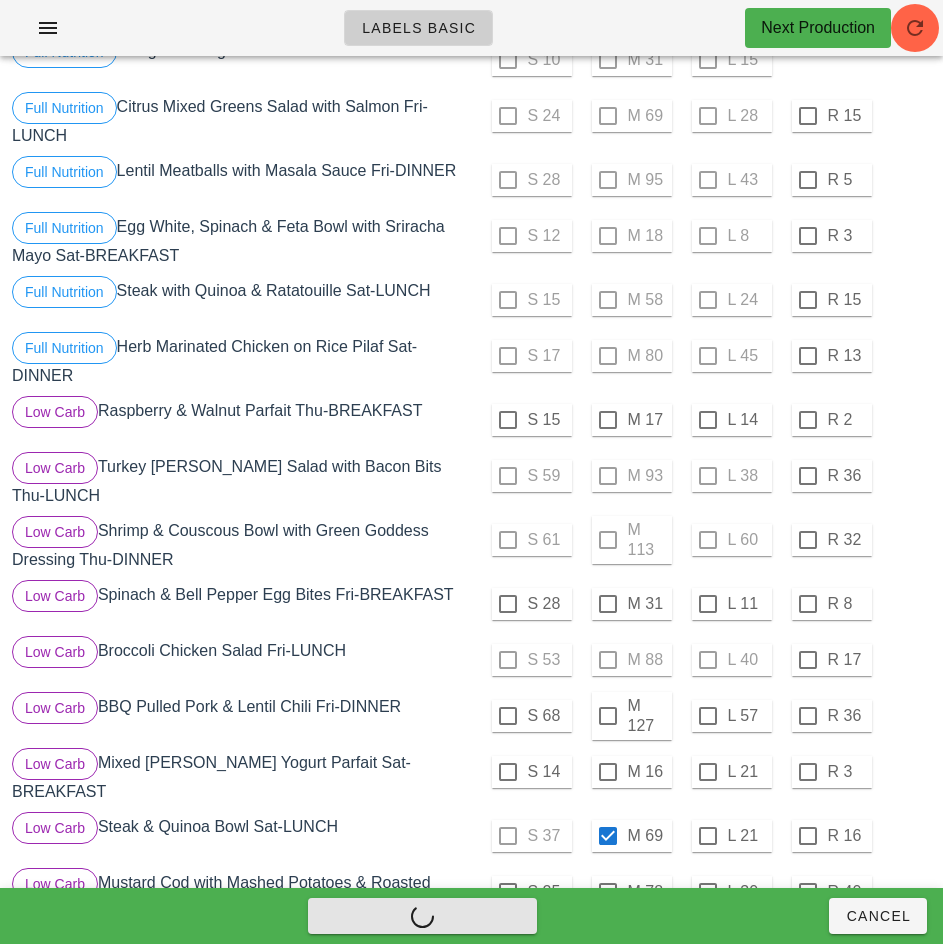 checkbox on "false" 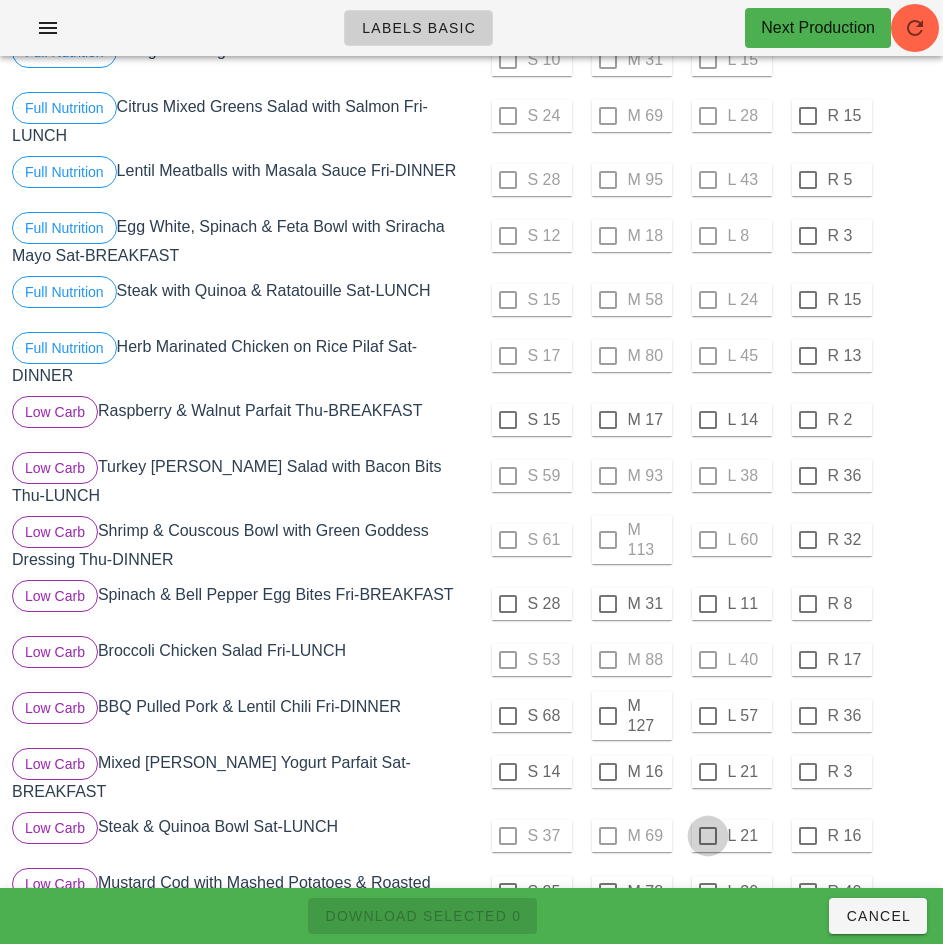 click at bounding box center (708, 836) 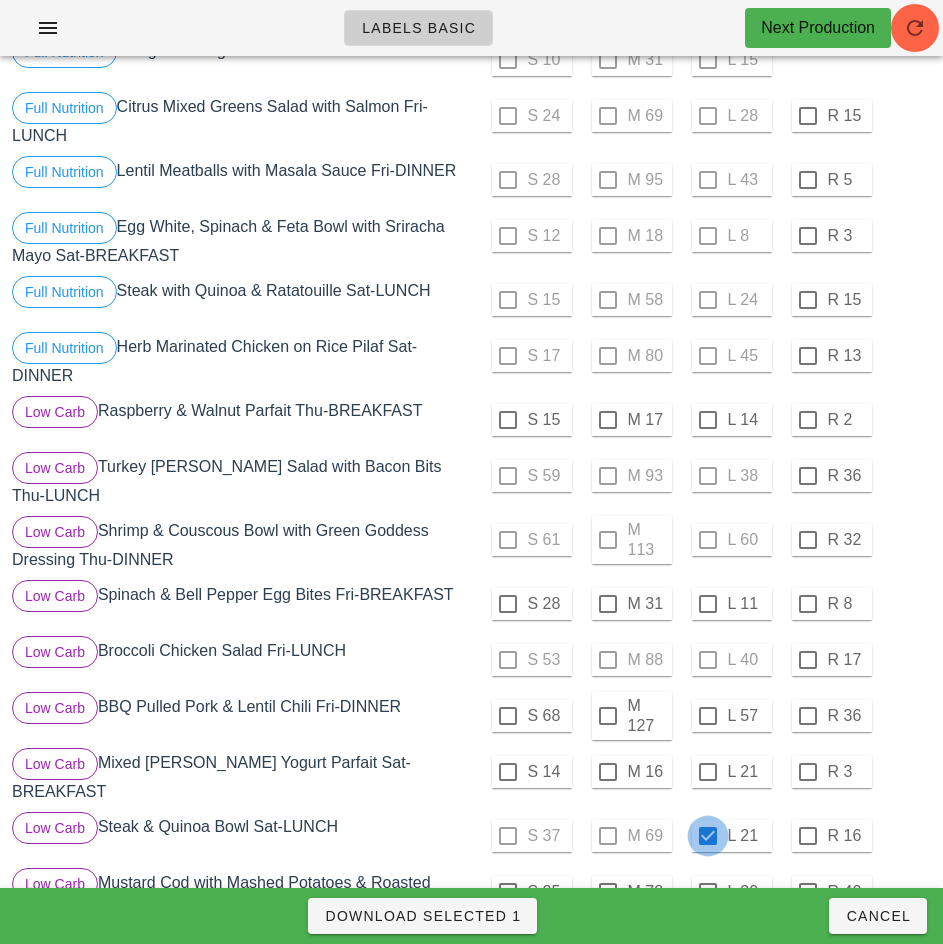checkbox on "true" 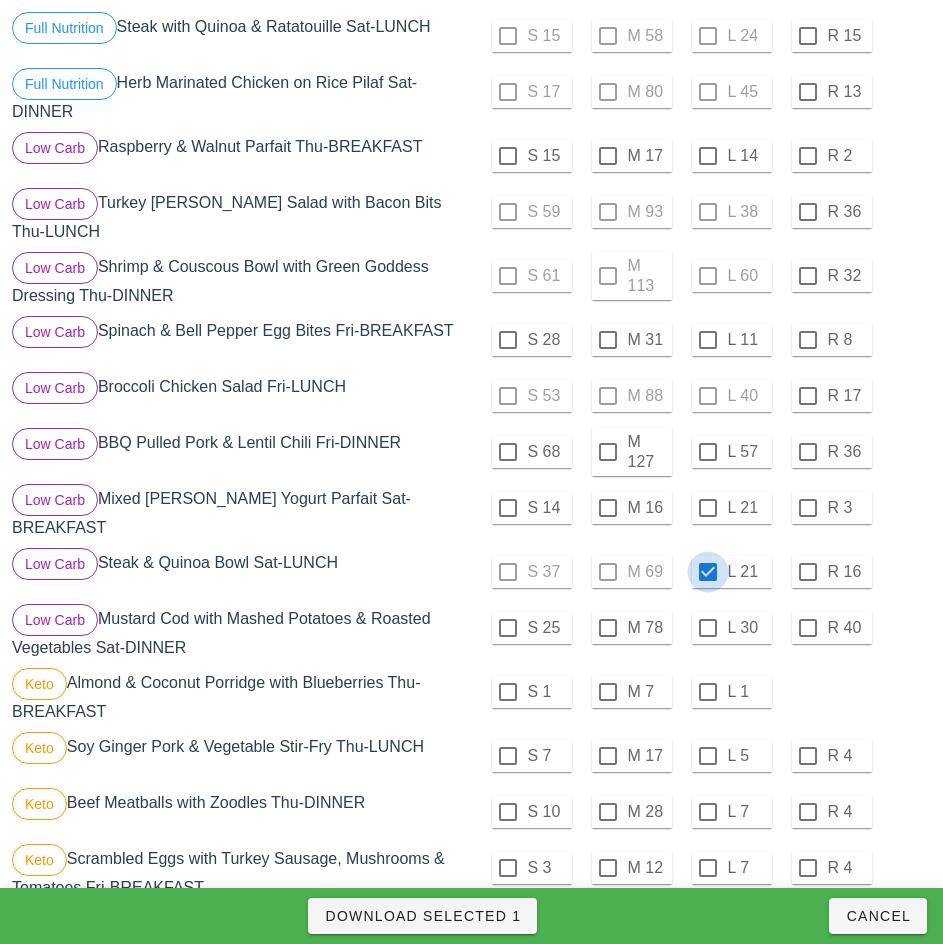 scroll, scrollTop: 646, scrollLeft: 0, axis: vertical 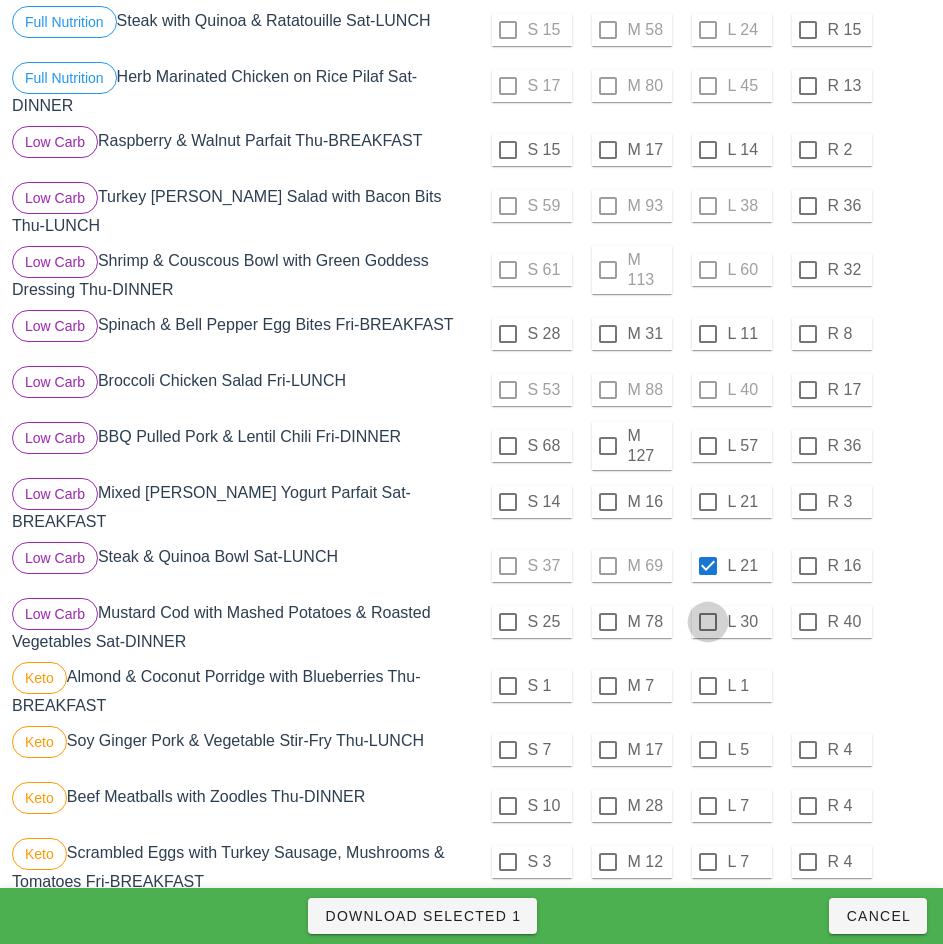 click at bounding box center (708, 622) 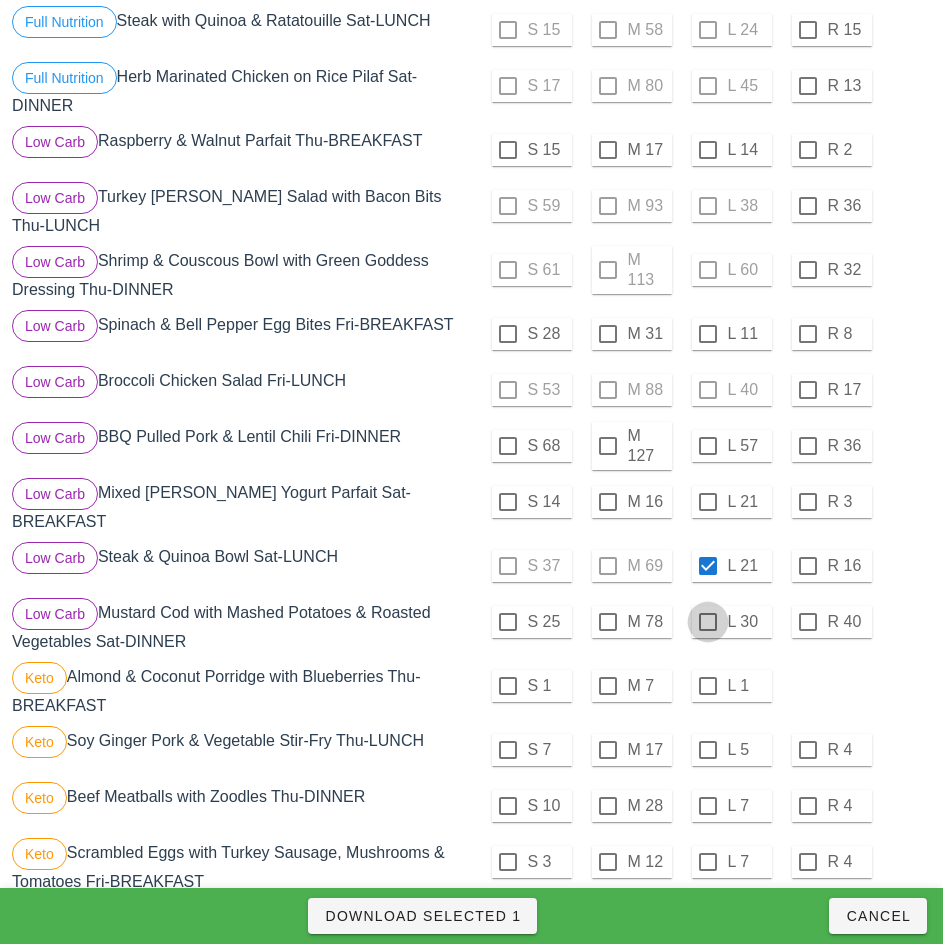 checkbox on "true" 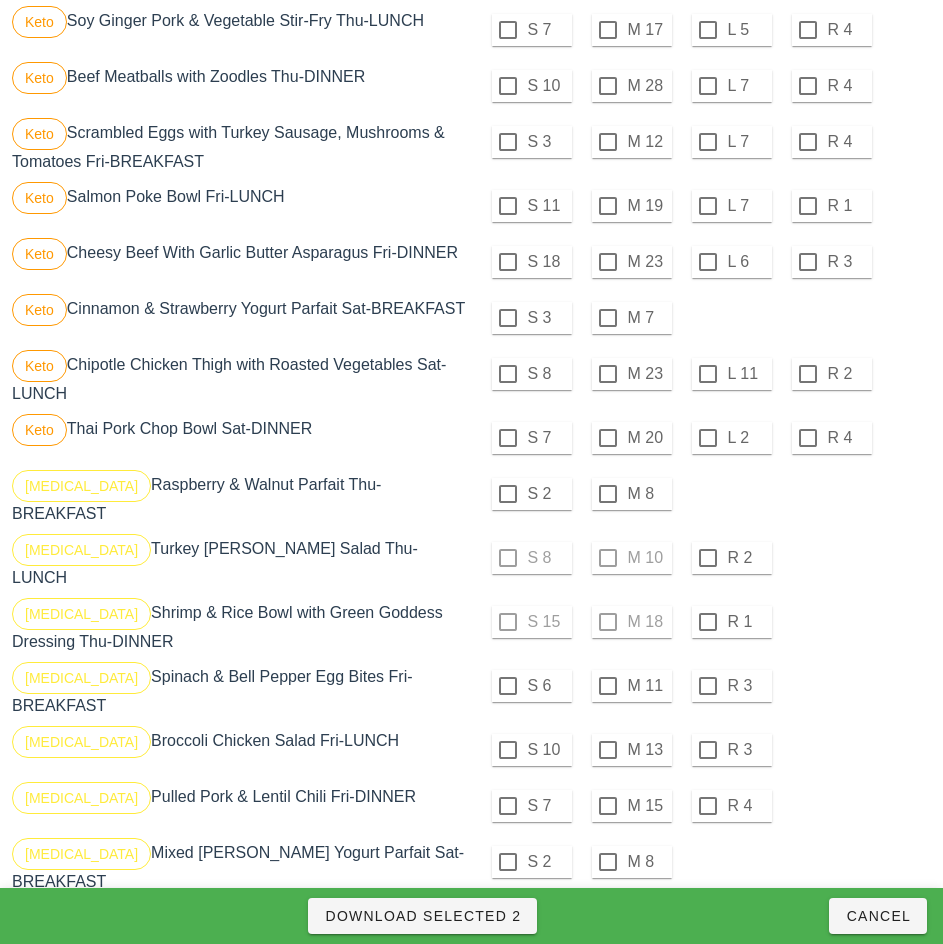 scroll, scrollTop: 1387, scrollLeft: 0, axis: vertical 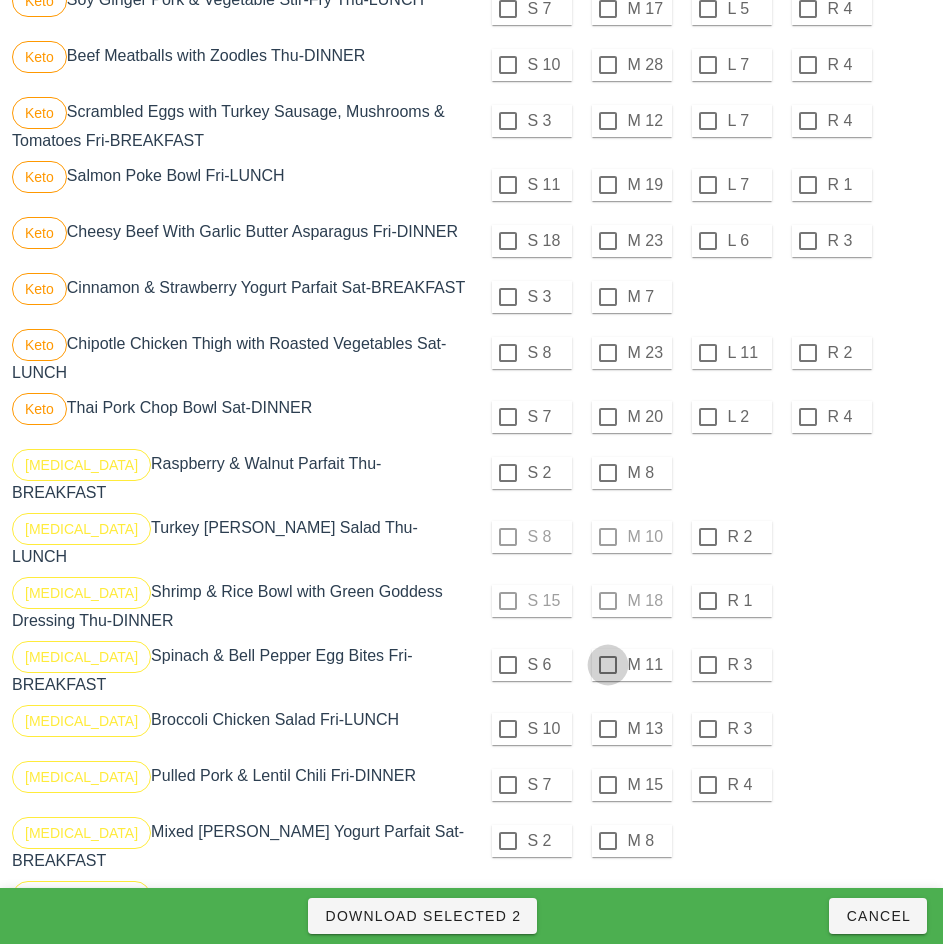 click at bounding box center (608, 665) 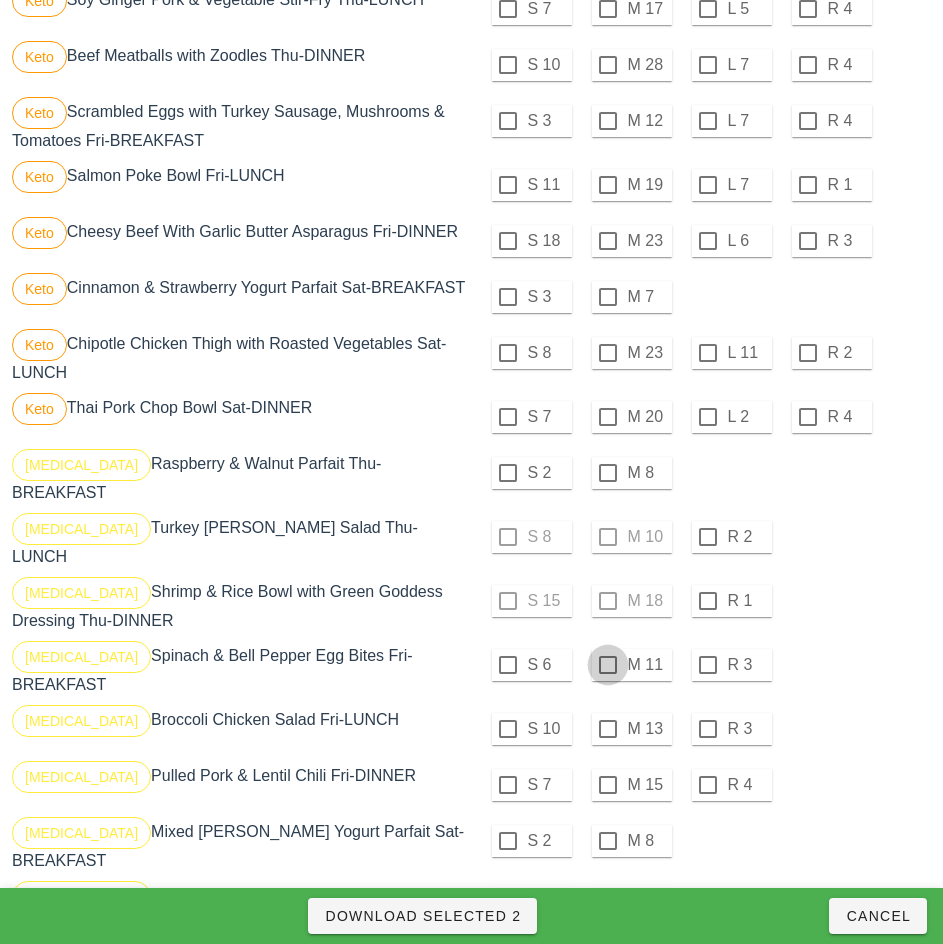 checkbox on "true" 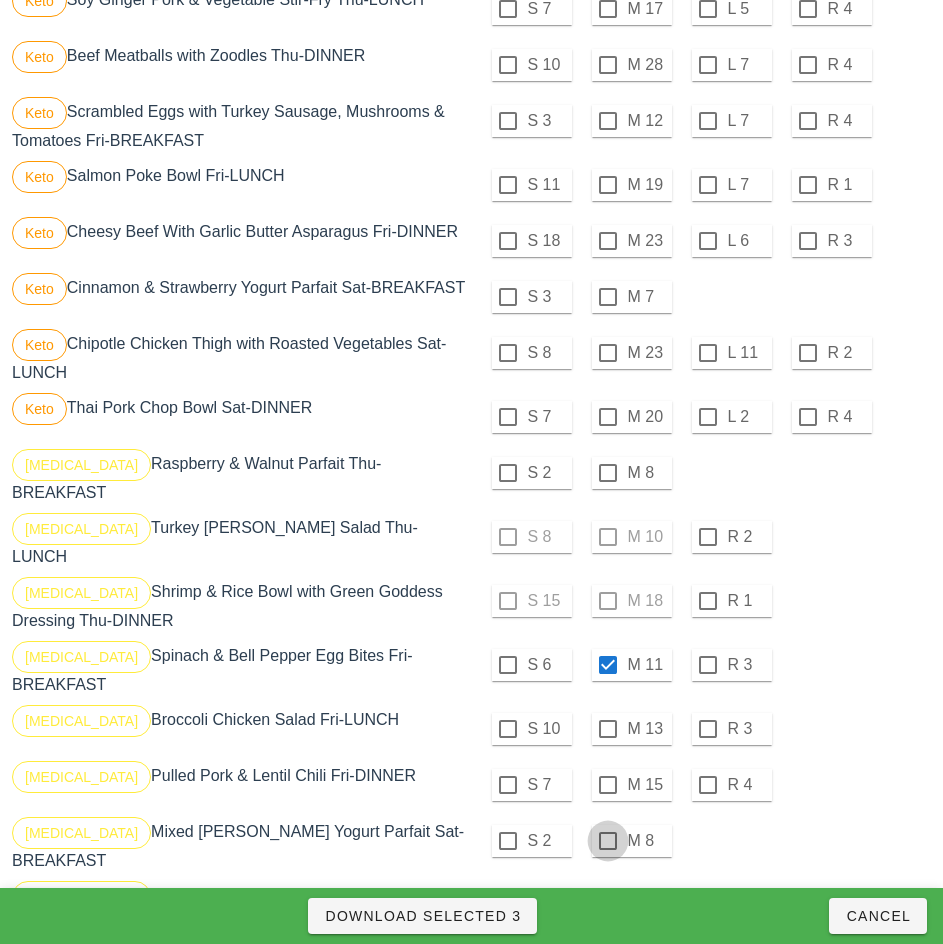 click at bounding box center [608, 841] 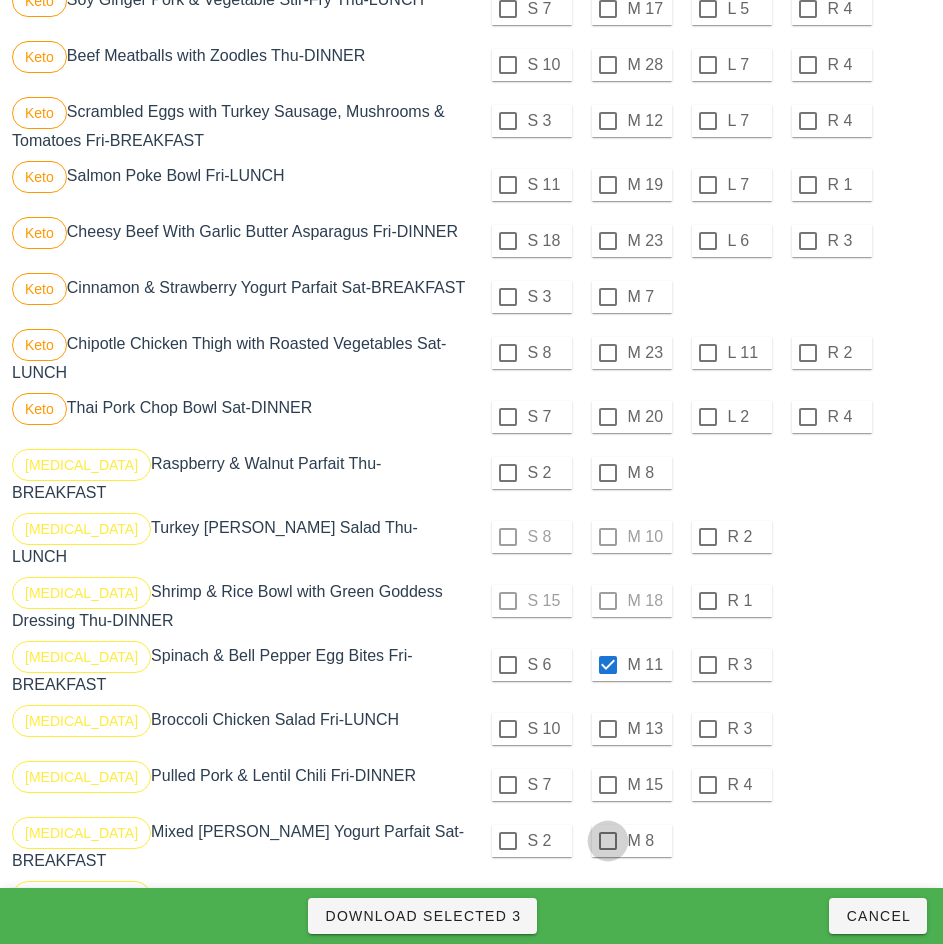 checkbox on "true" 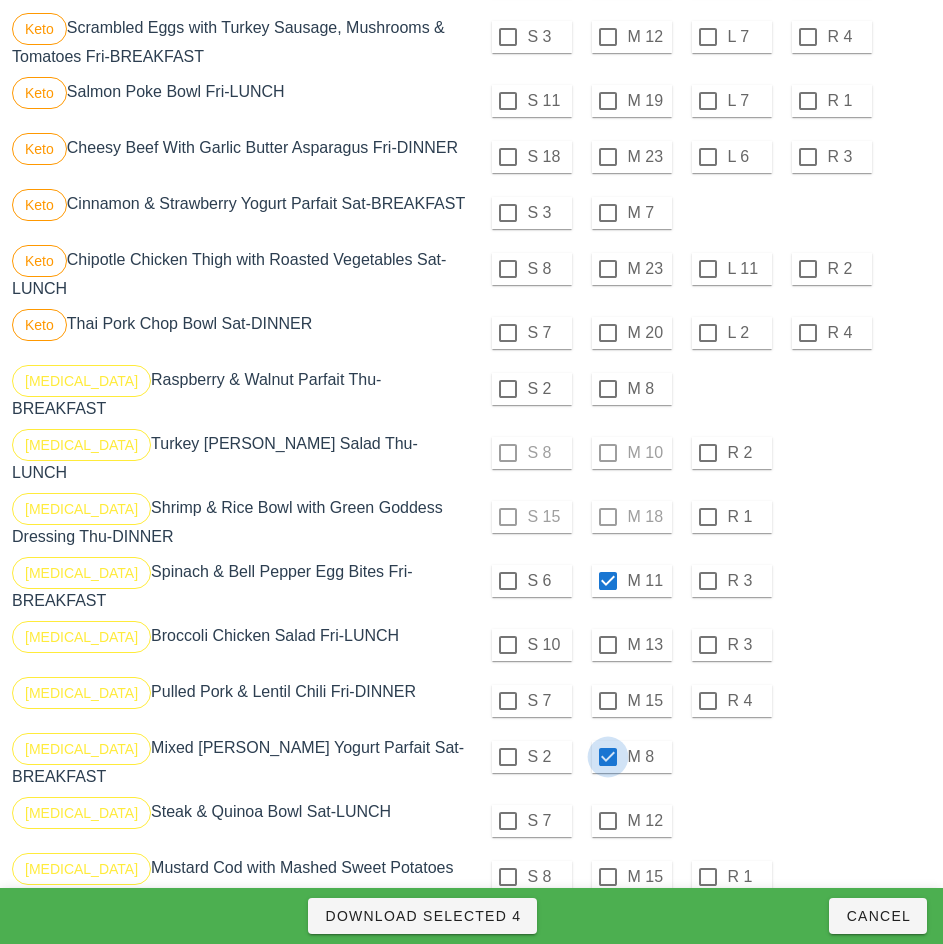 scroll, scrollTop: 1472, scrollLeft: 0, axis: vertical 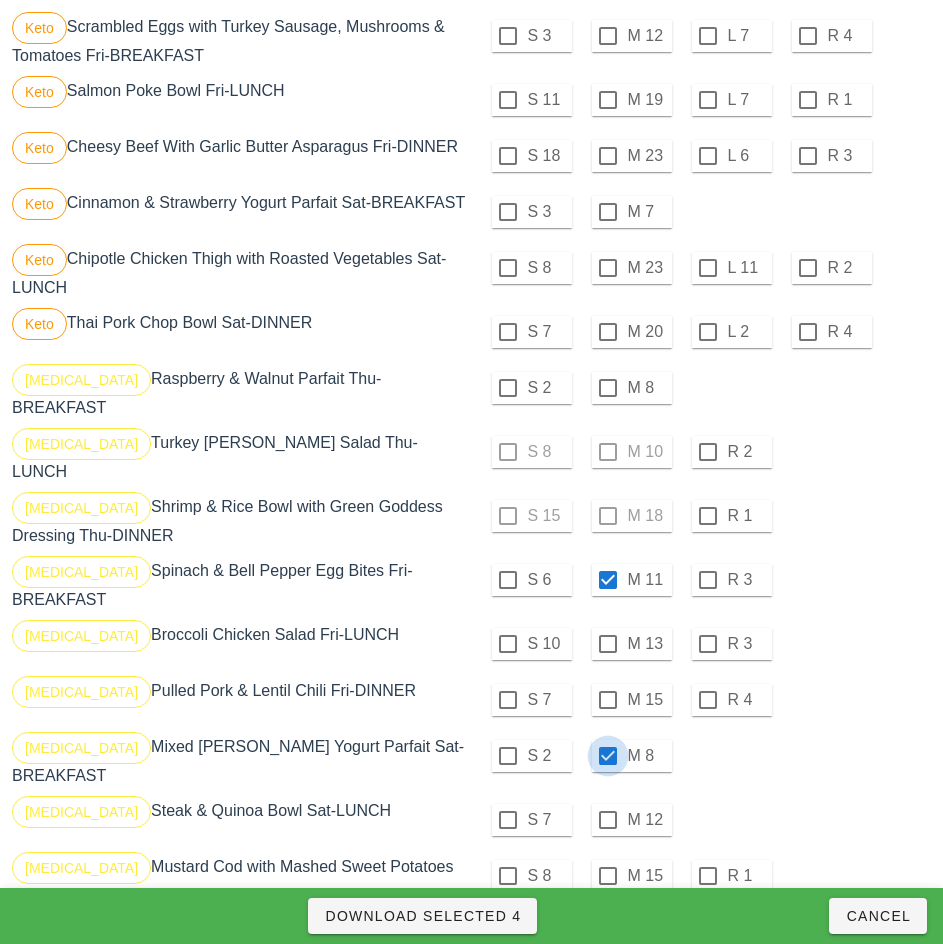click at bounding box center (608, 820) 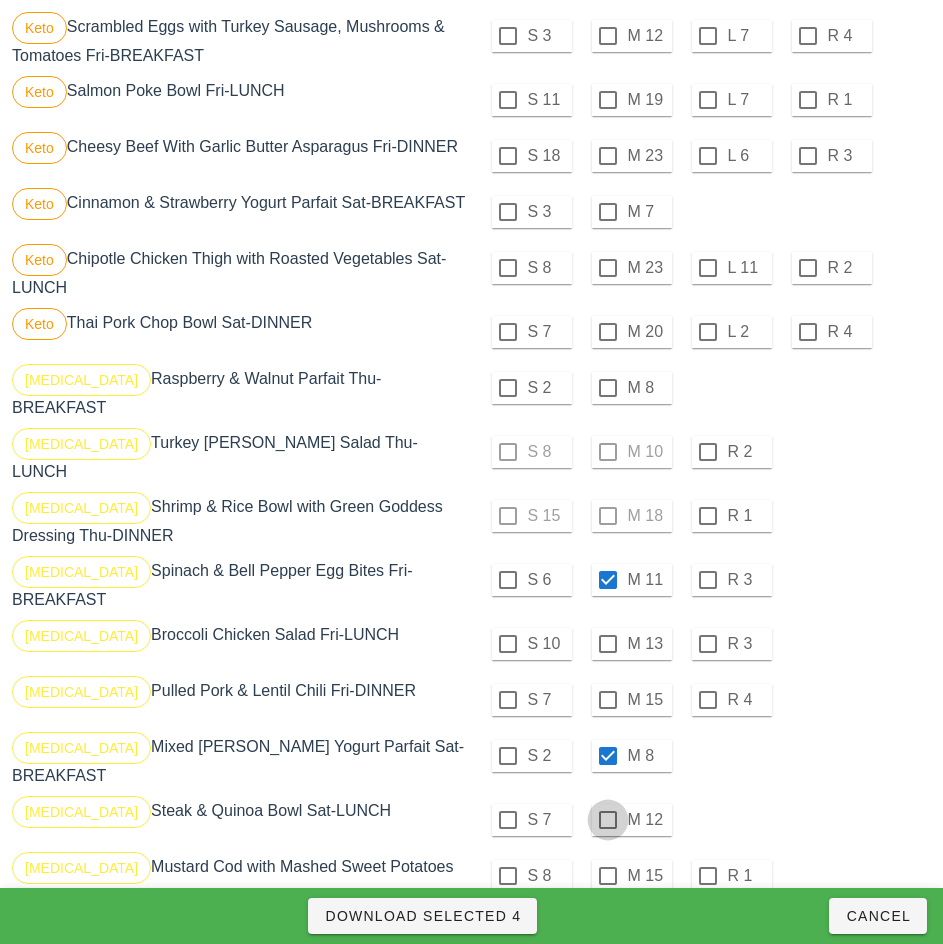 checkbox on "true" 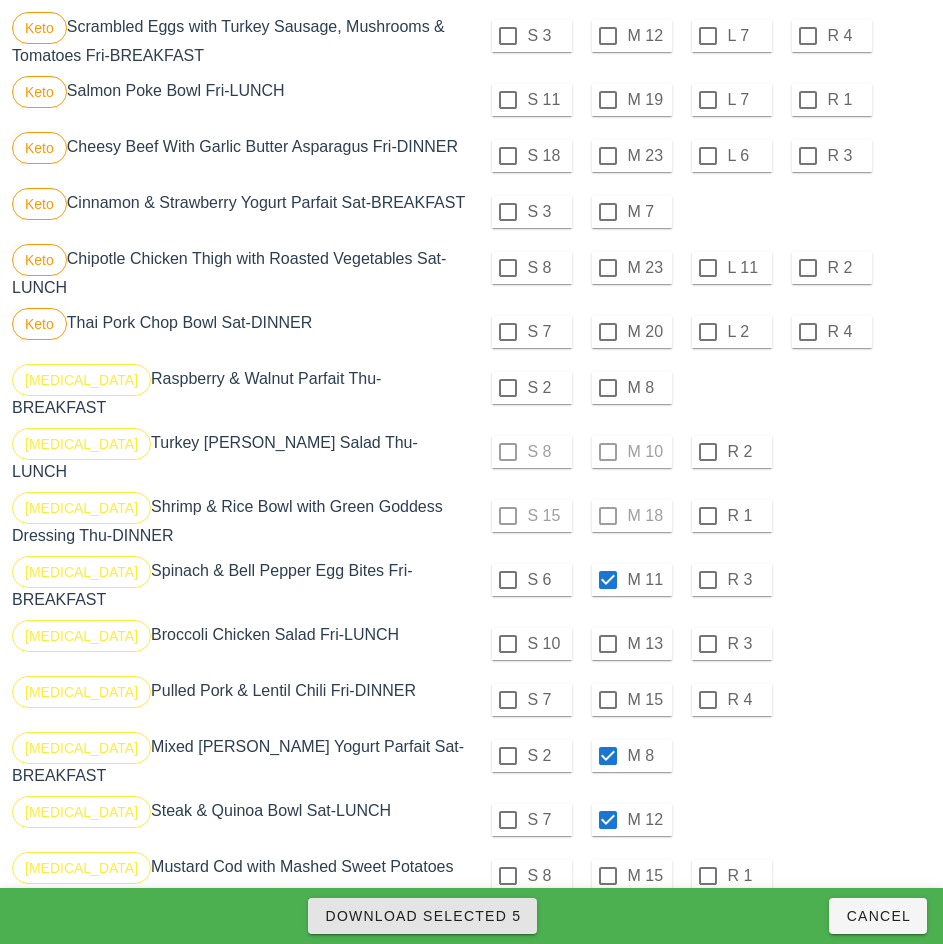 click on "Download Selected 5" at bounding box center (422, 916) 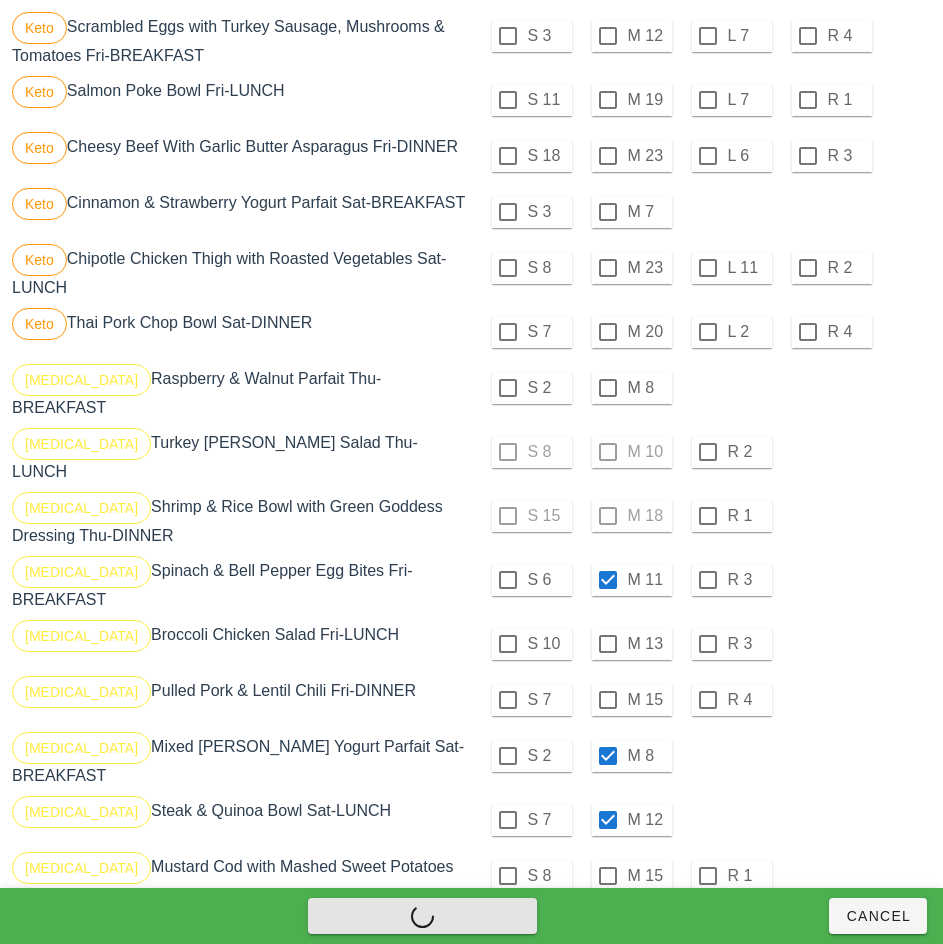 checkbox on "false" 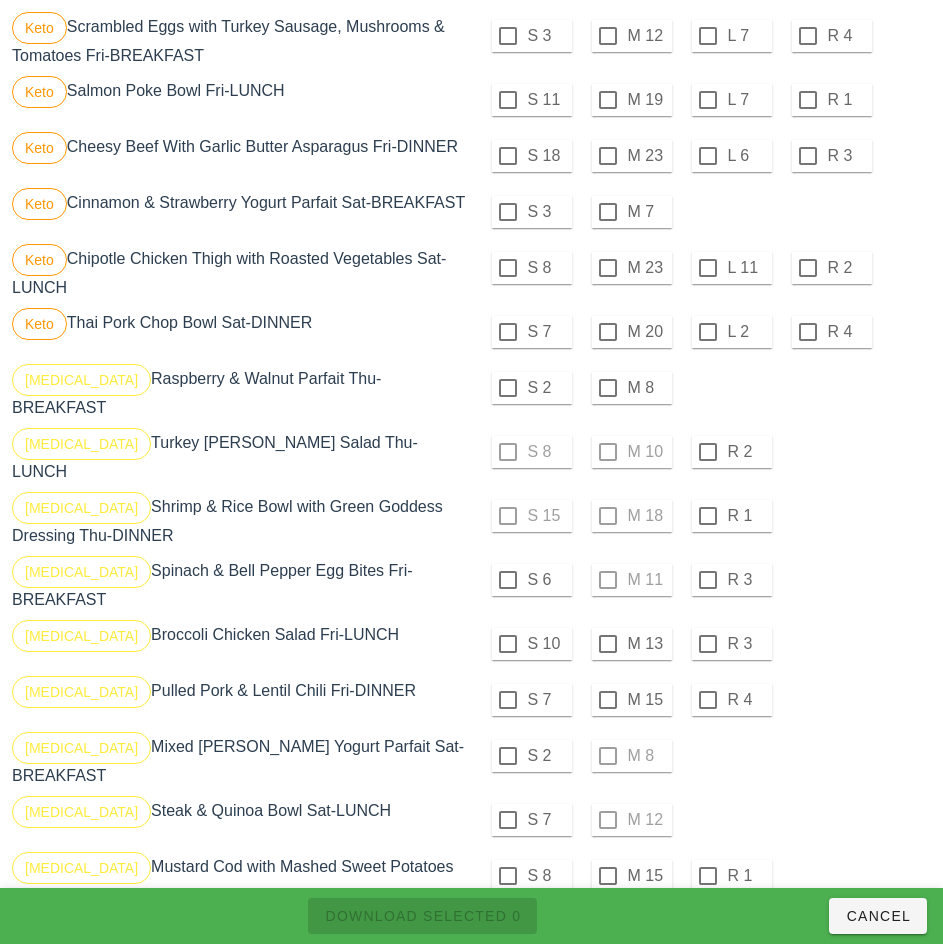 click at bounding box center [508, 644] 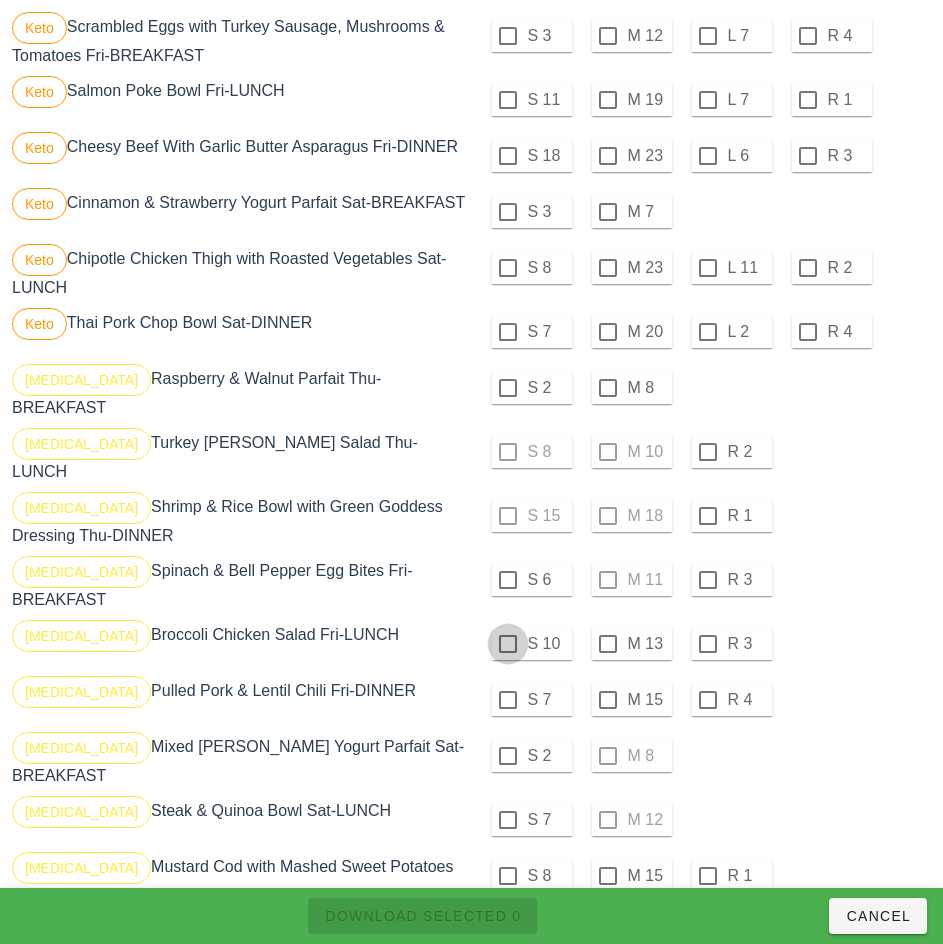 checkbox on "true" 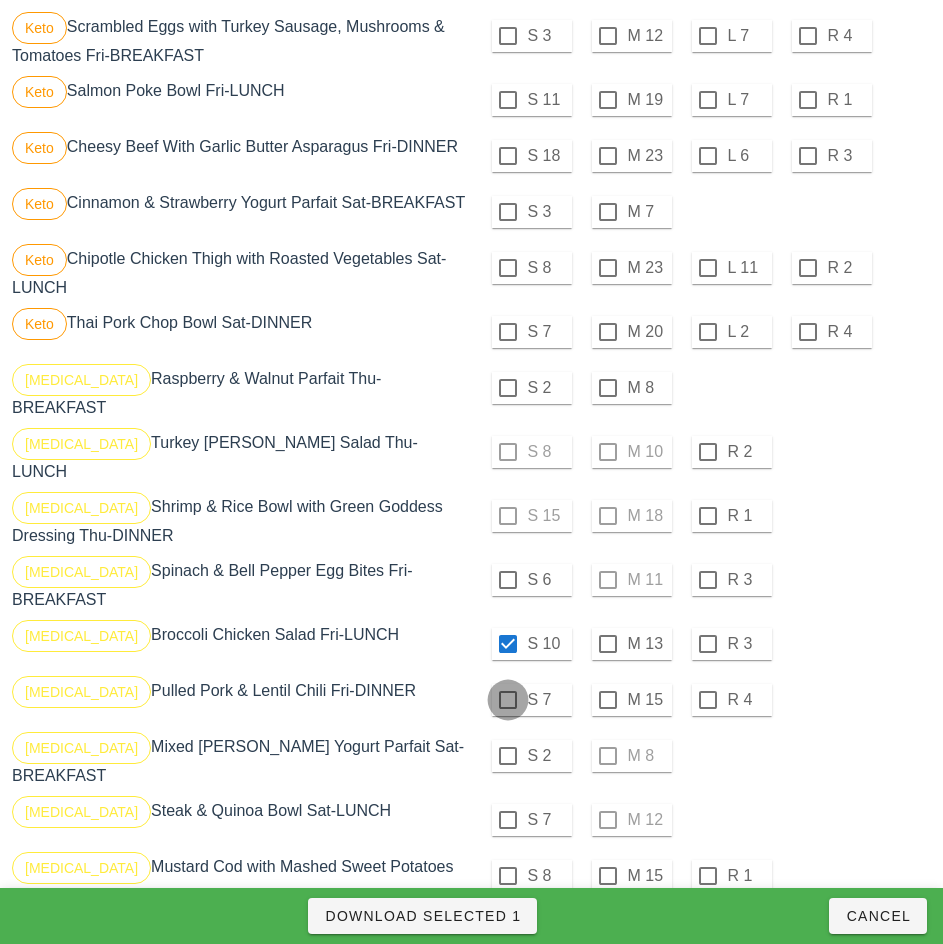 click at bounding box center (508, 700) 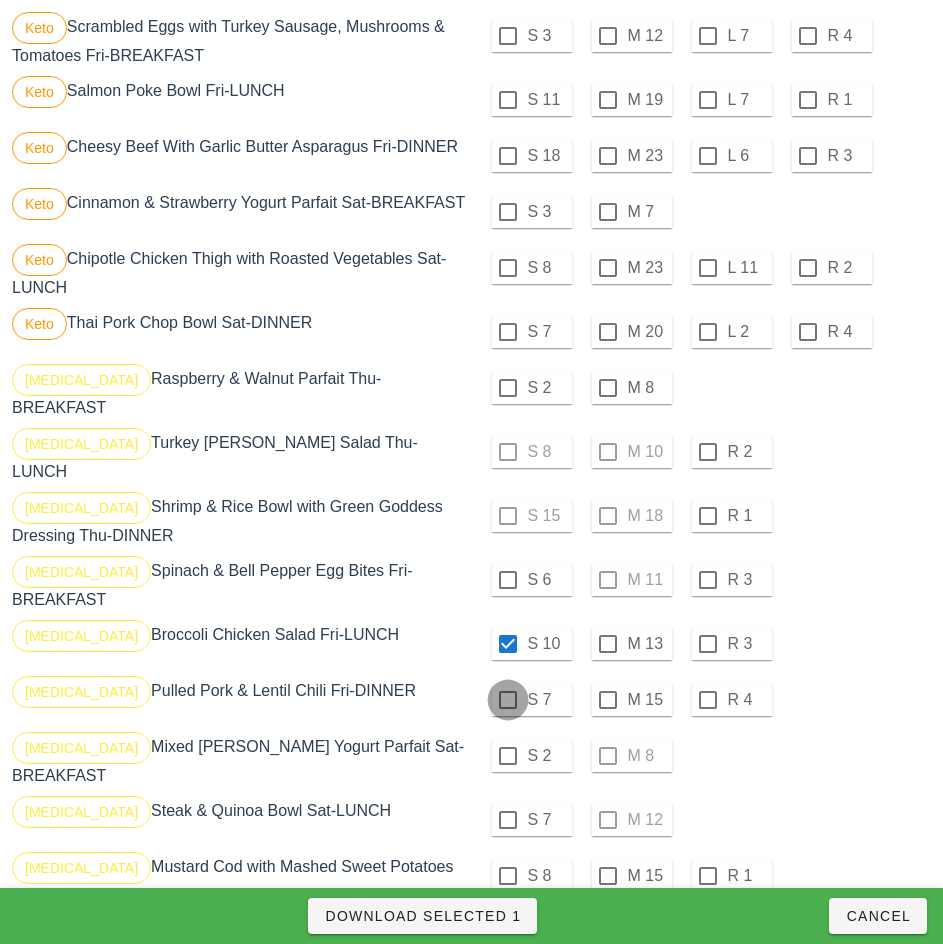 checkbox on "true" 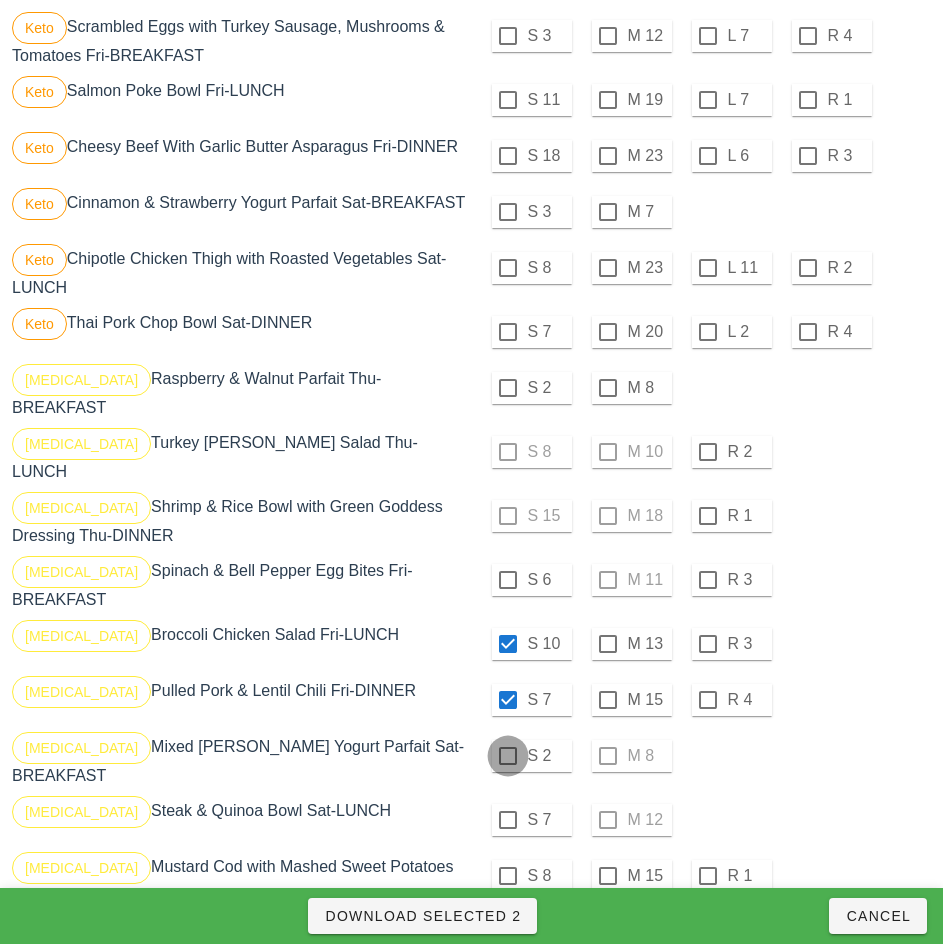 click at bounding box center [508, 756] 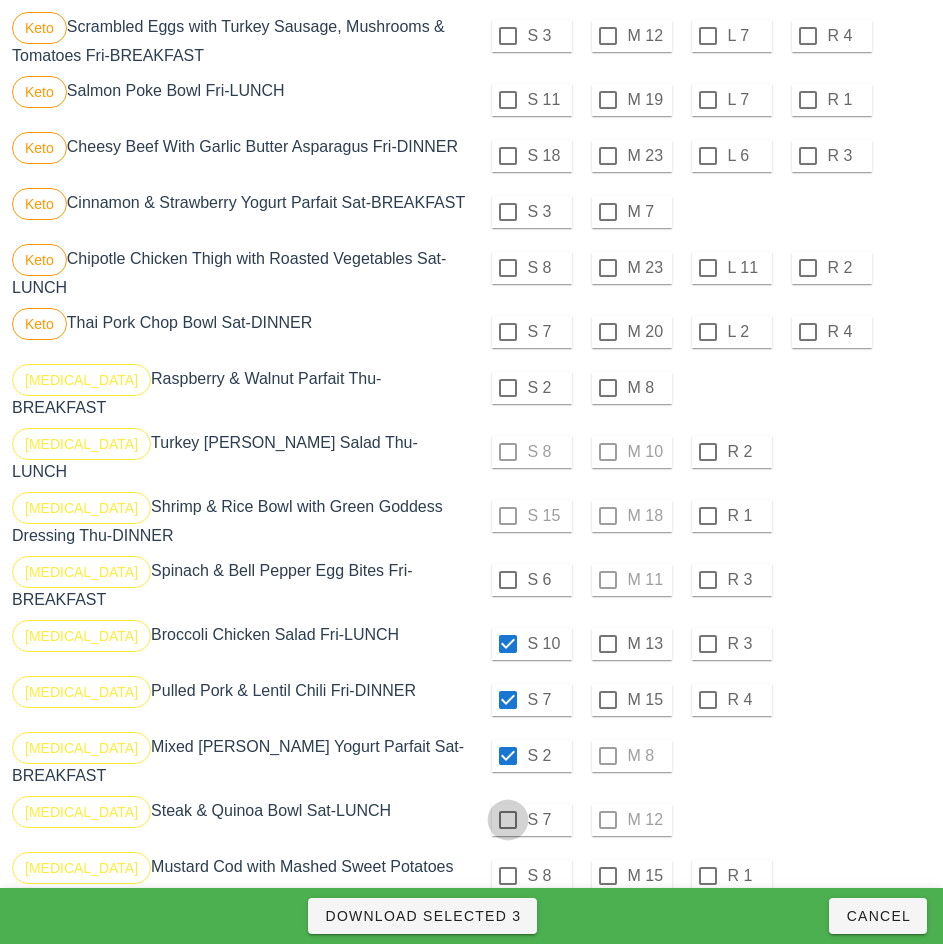 click at bounding box center (508, 820) 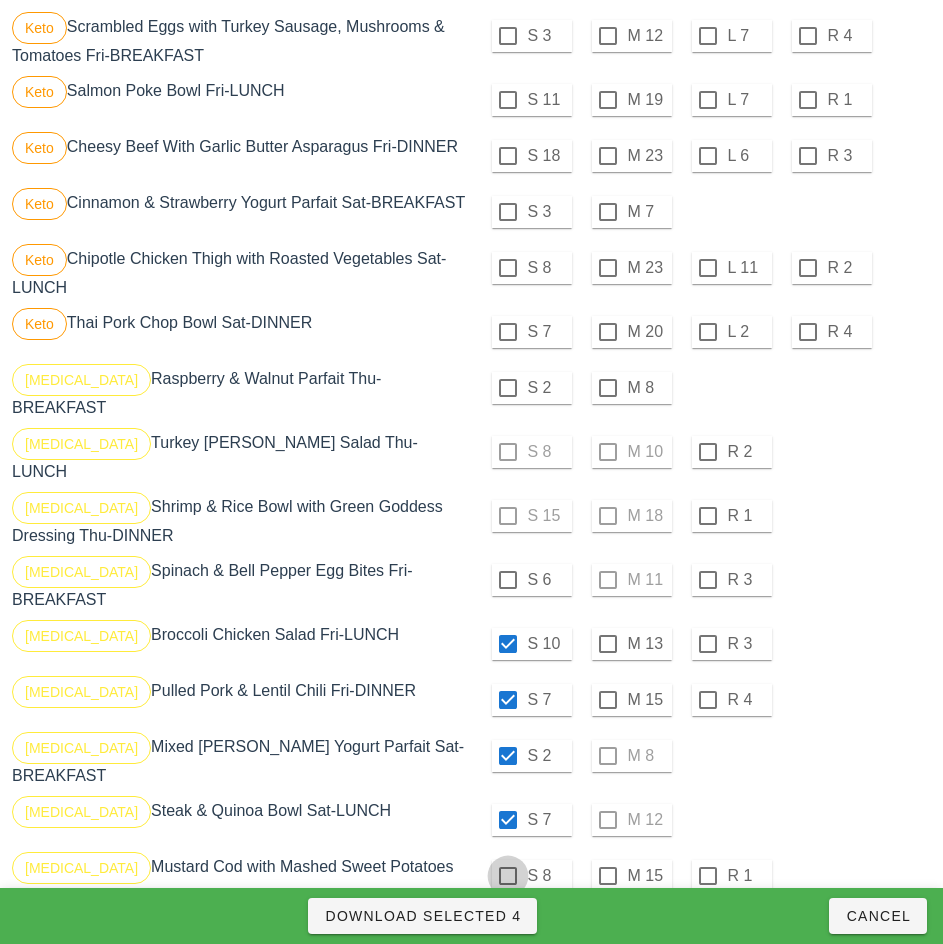 click at bounding box center [508, 876] 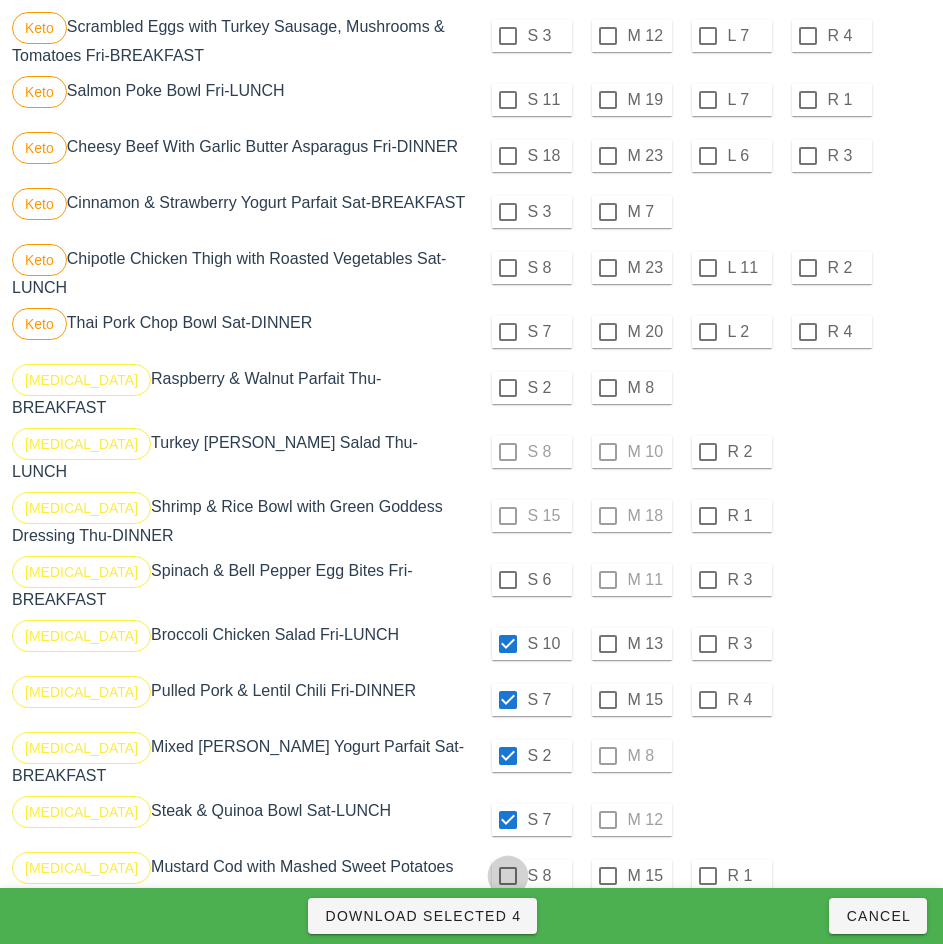 checkbox on "true" 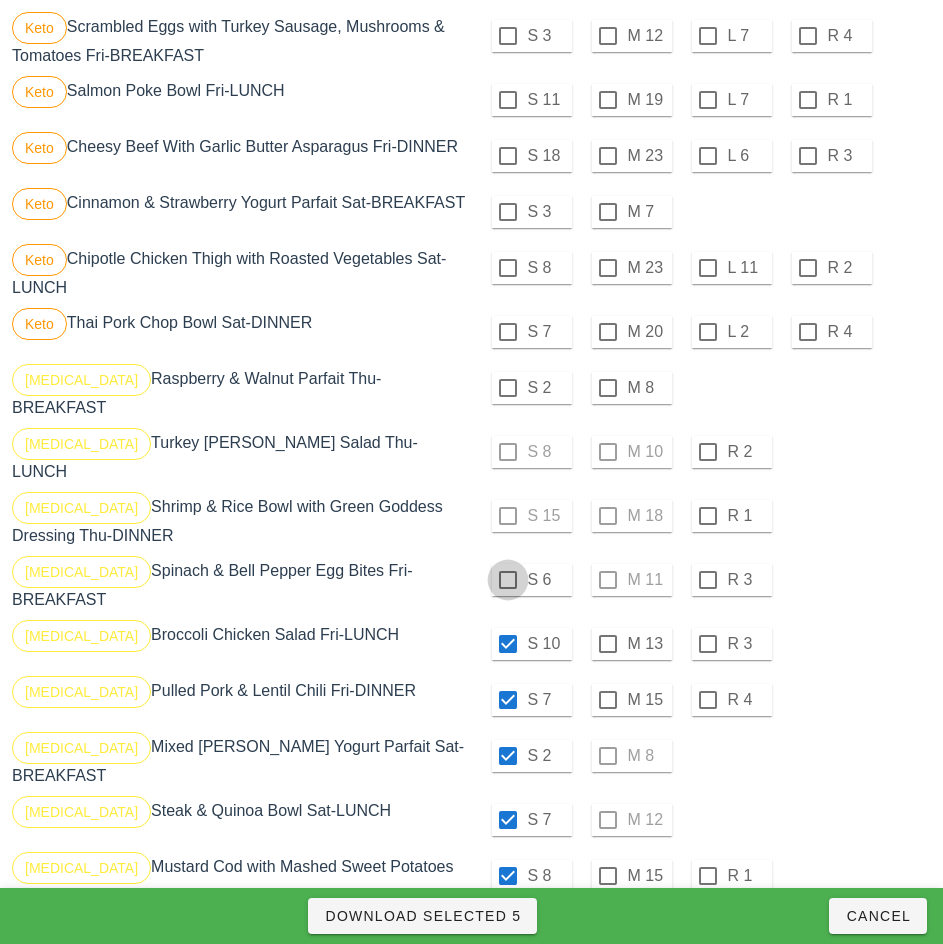 click at bounding box center [508, 580] 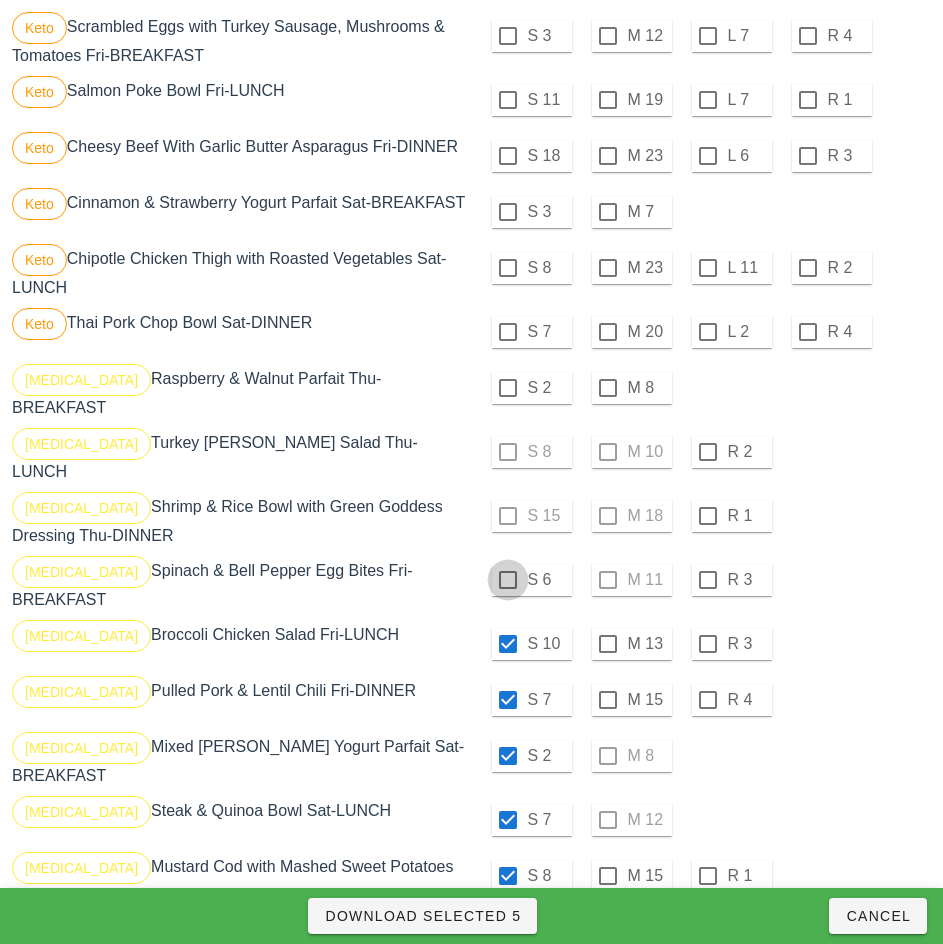 checkbox on "true" 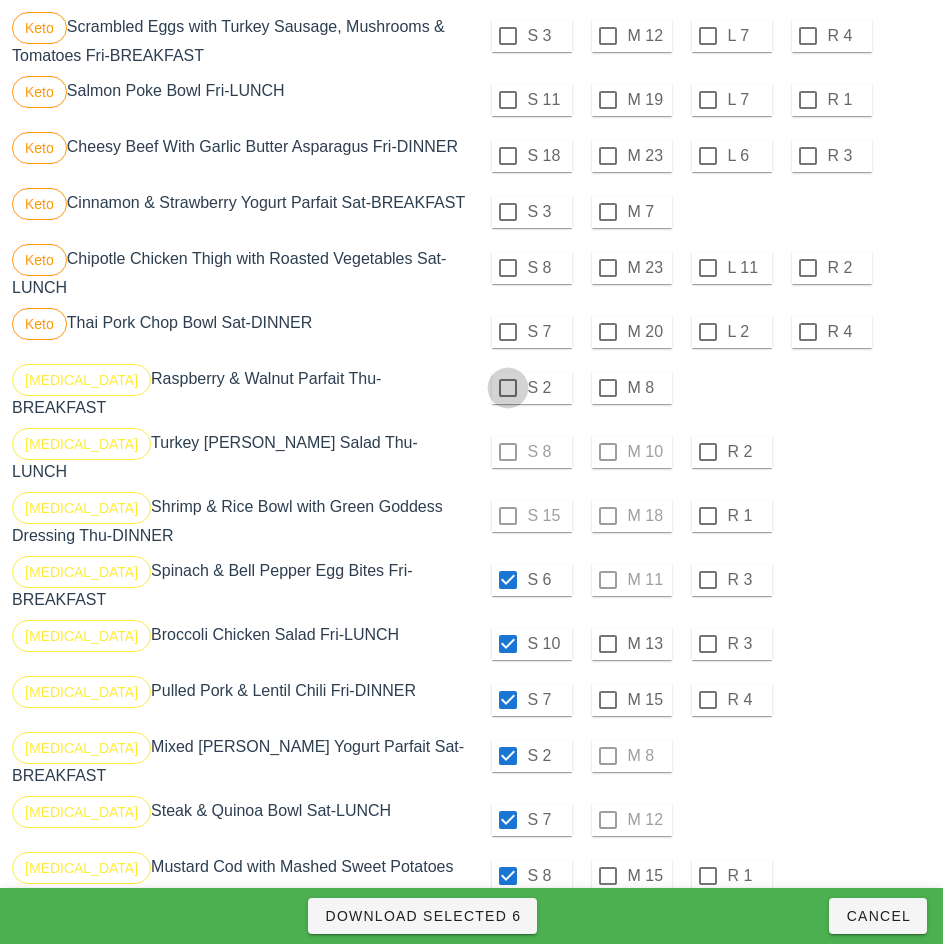click at bounding box center (508, 388) 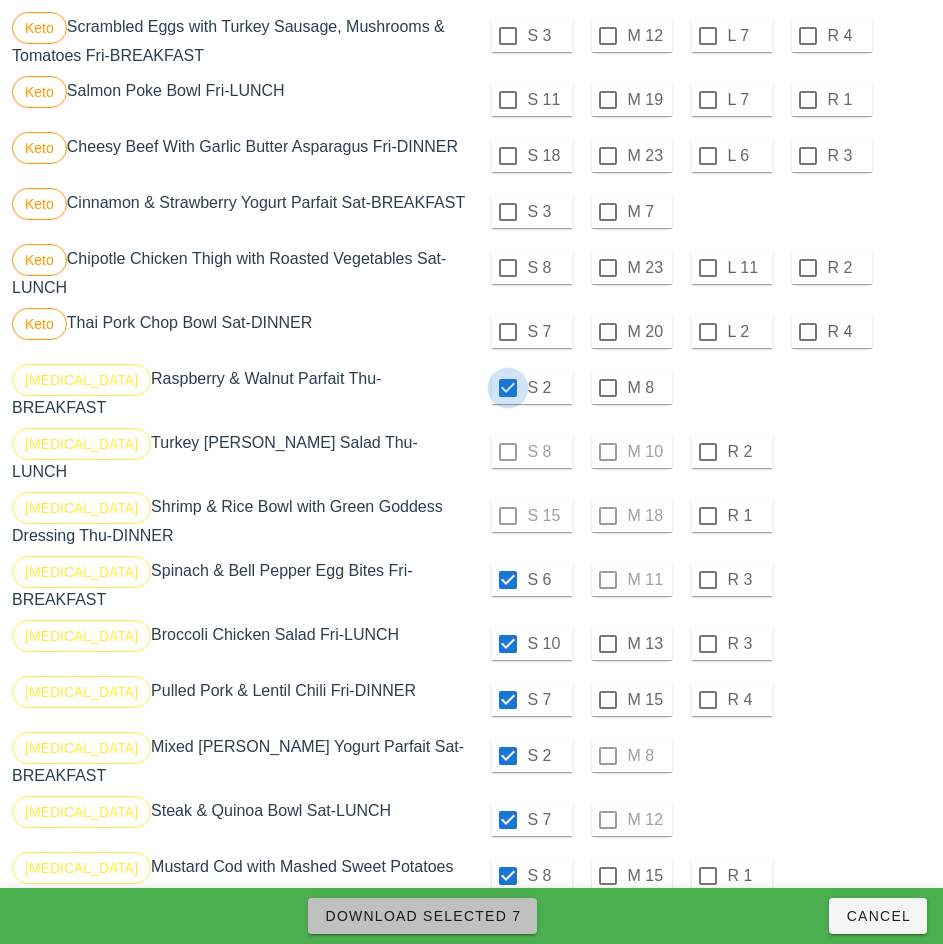 click on "Download Selected 7" at bounding box center [422, 916] 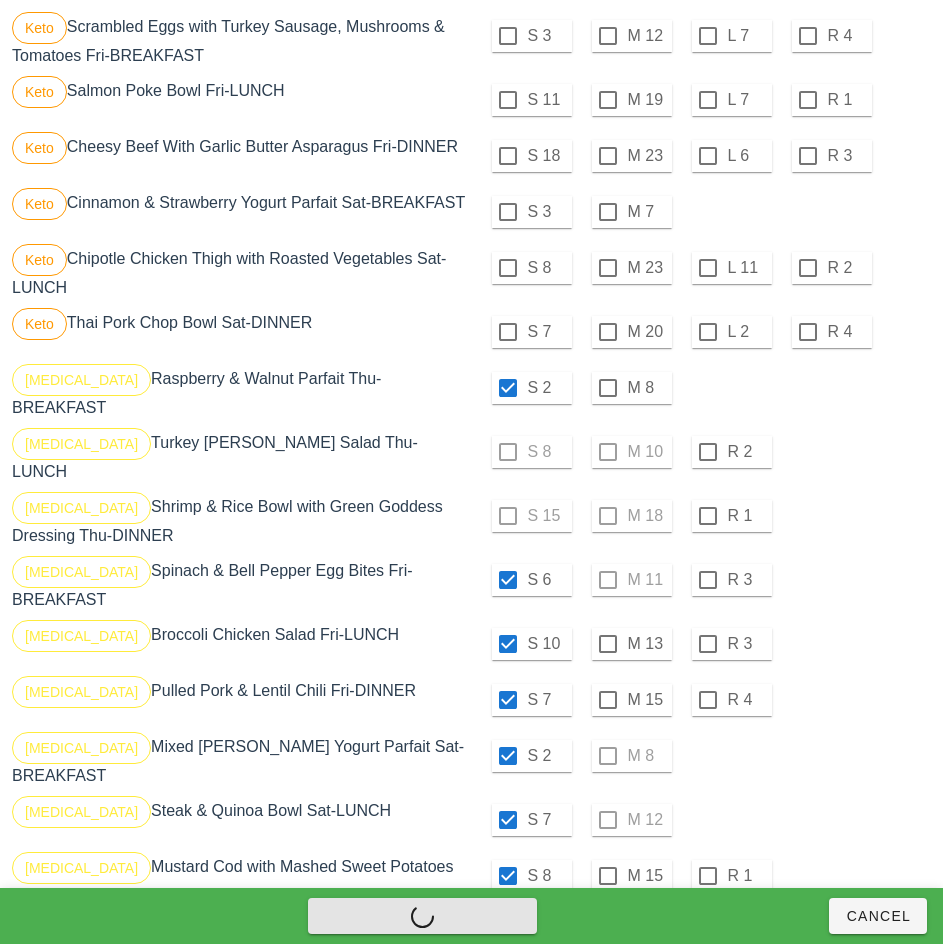 checkbox on "false" 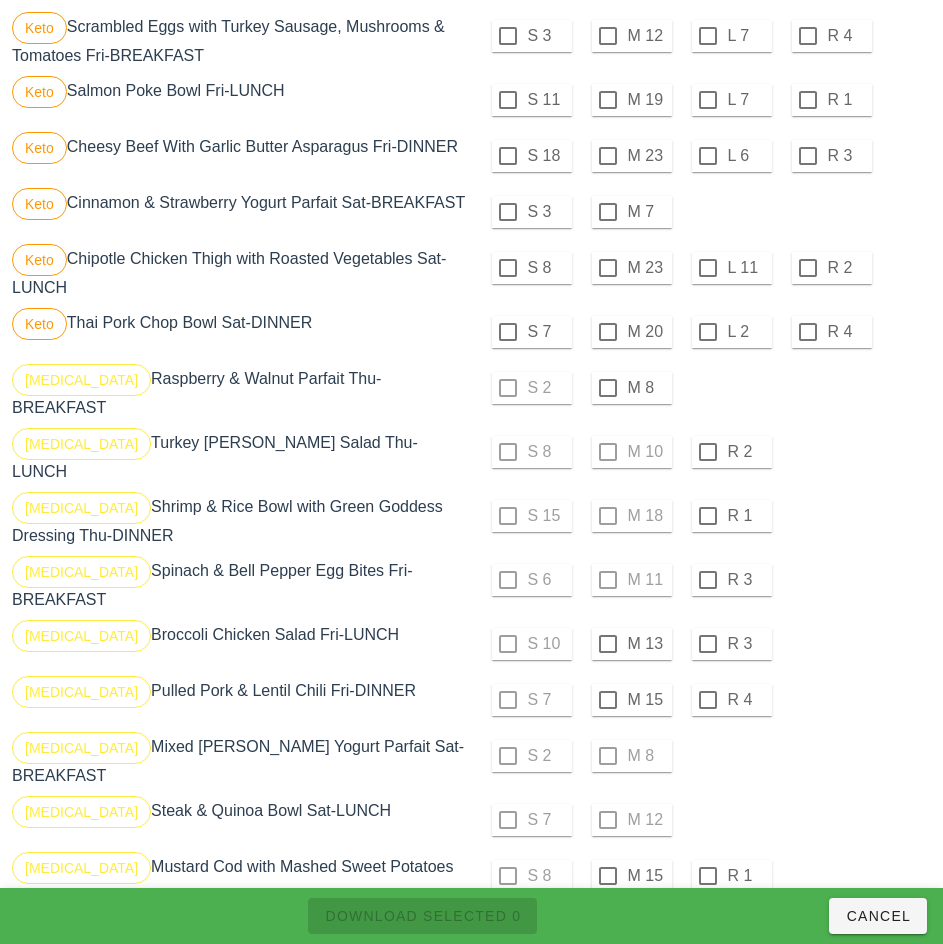 click at bounding box center [608, 388] 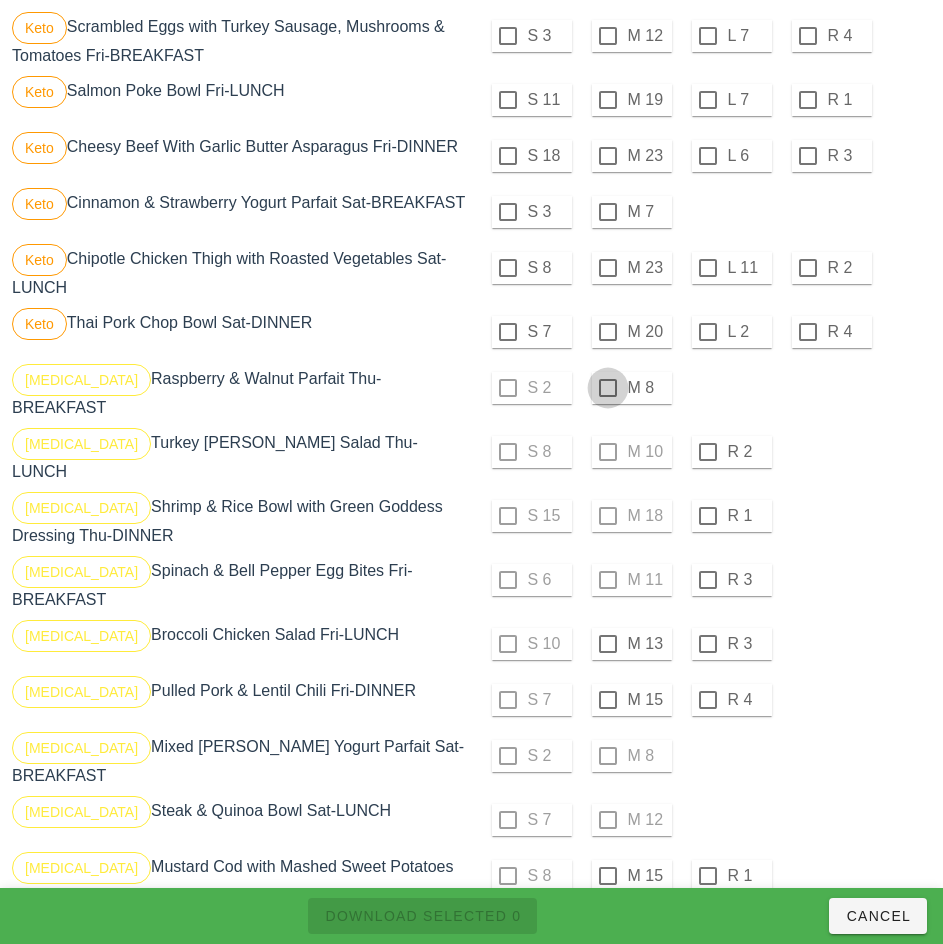 checkbox on "true" 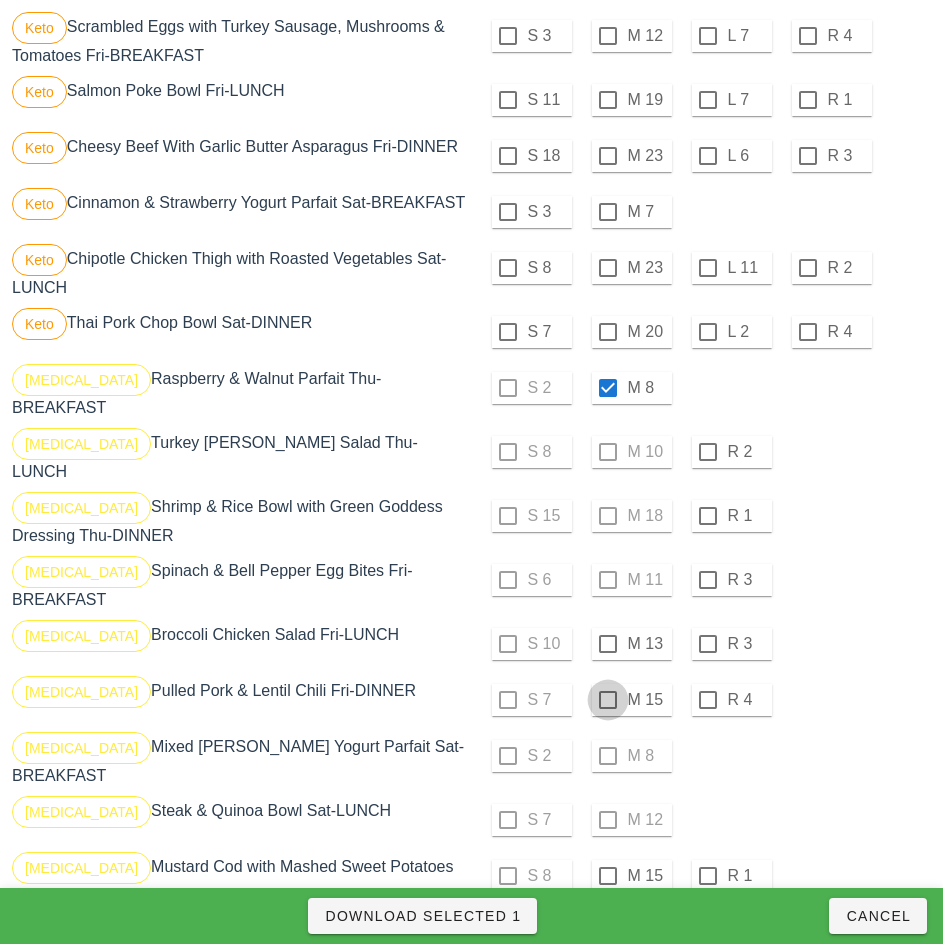 click at bounding box center [608, 644] 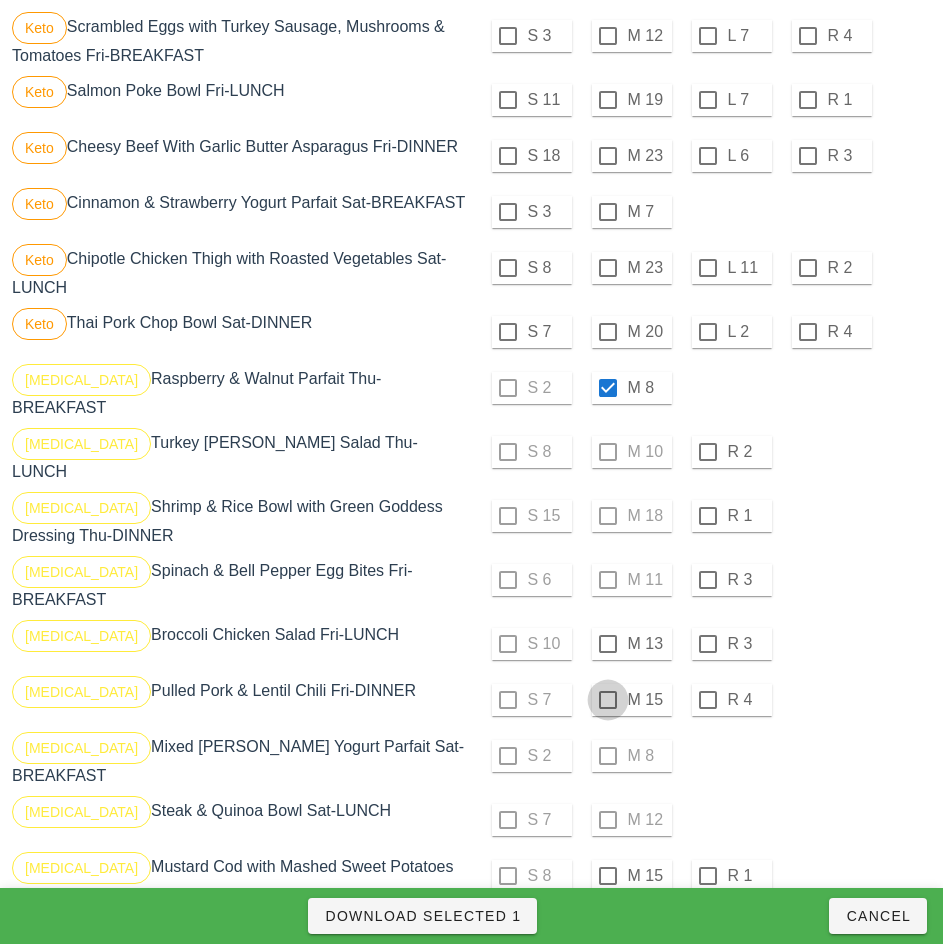 click at bounding box center [608, 700] 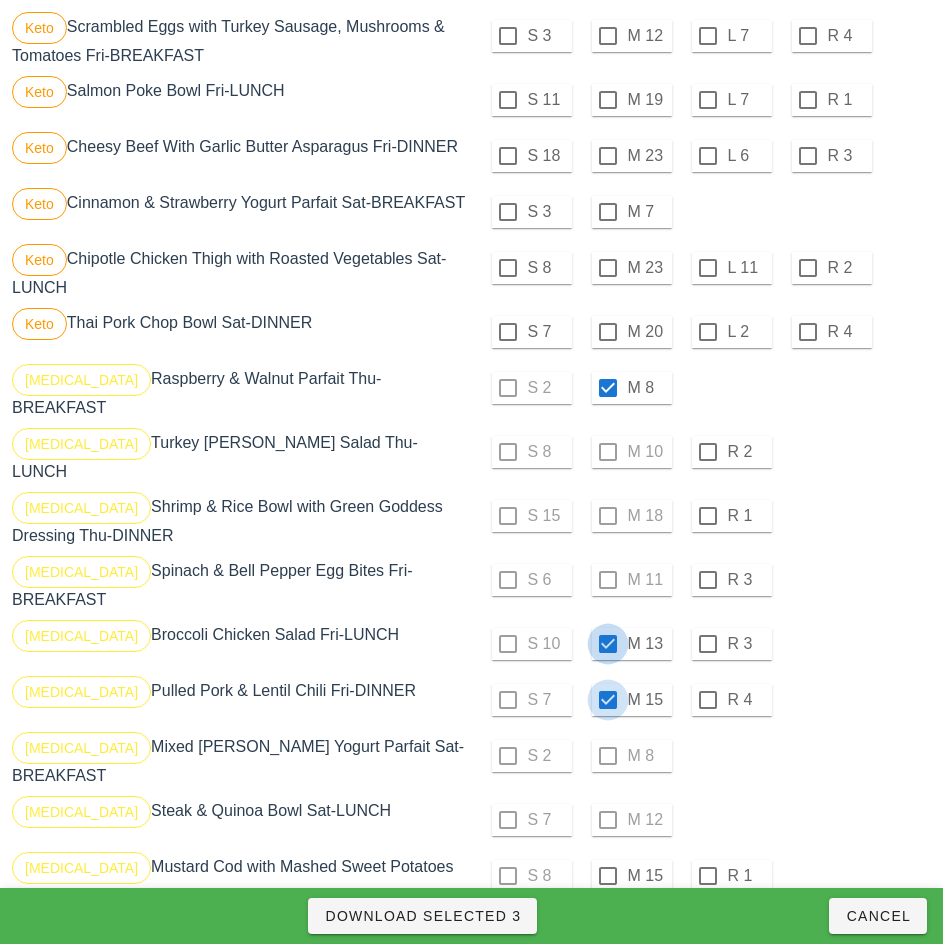 checkbox on "true" 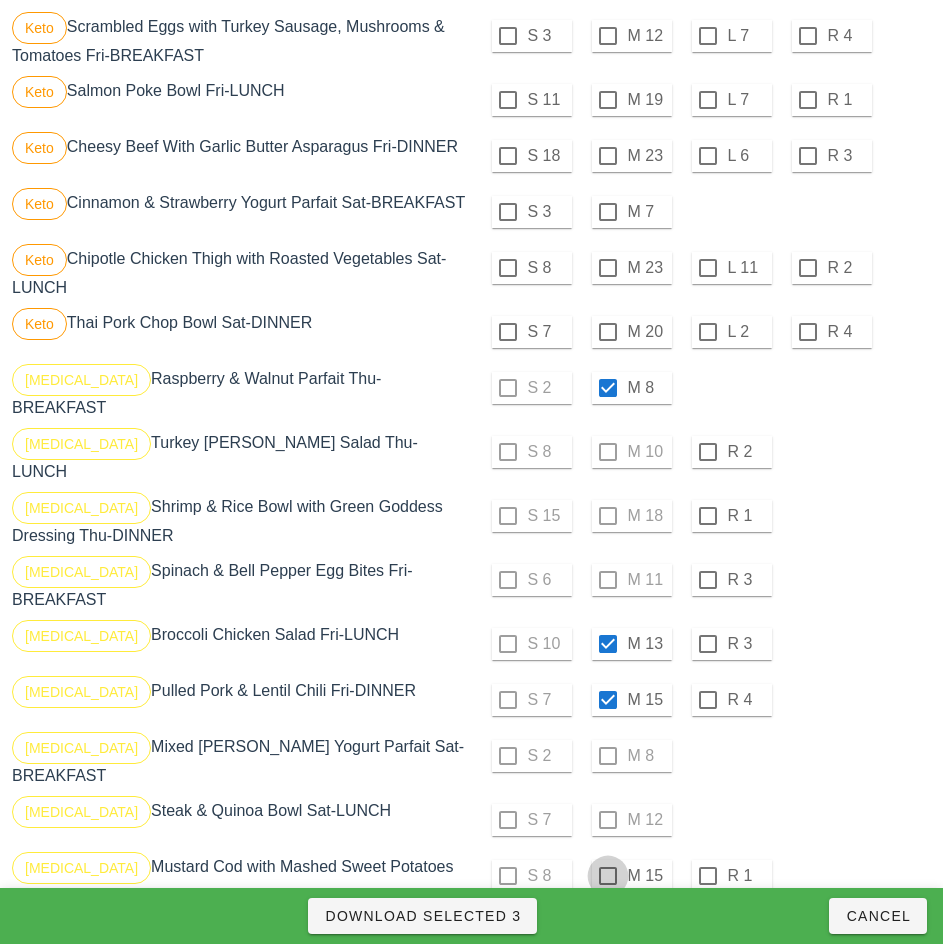 click at bounding box center [608, 876] 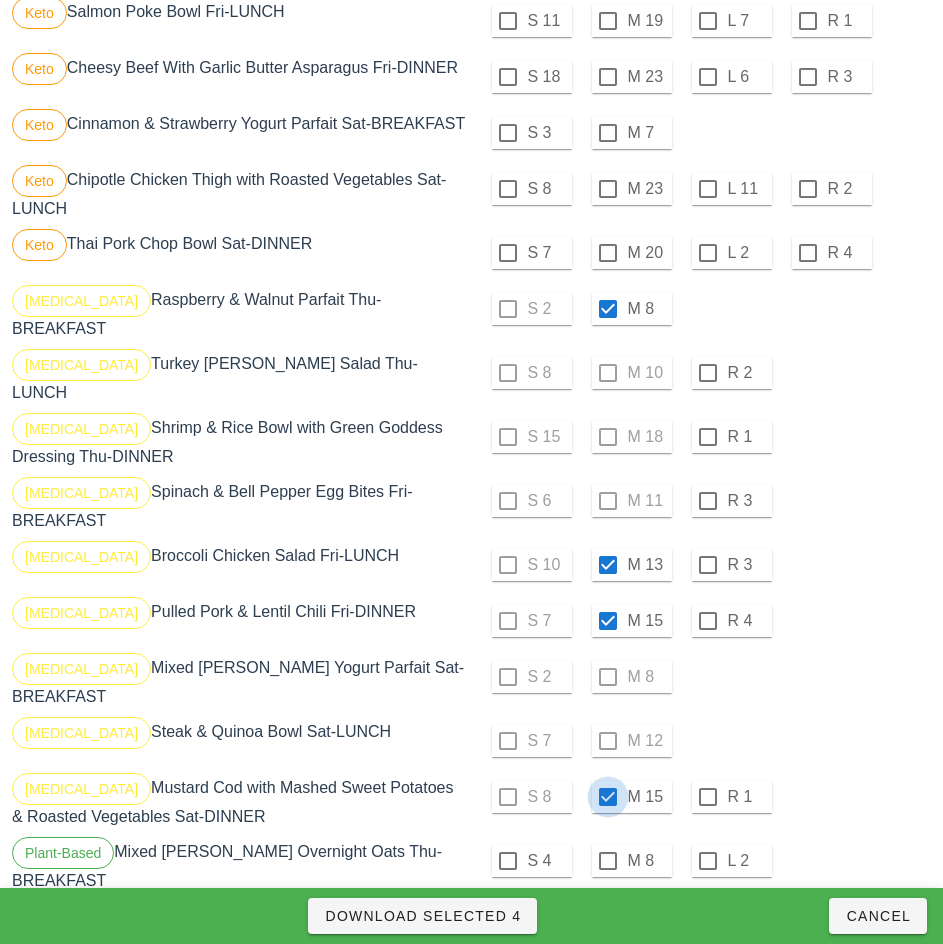 scroll, scrollTop: 1552, scrollLeft: 0, axis: vertical 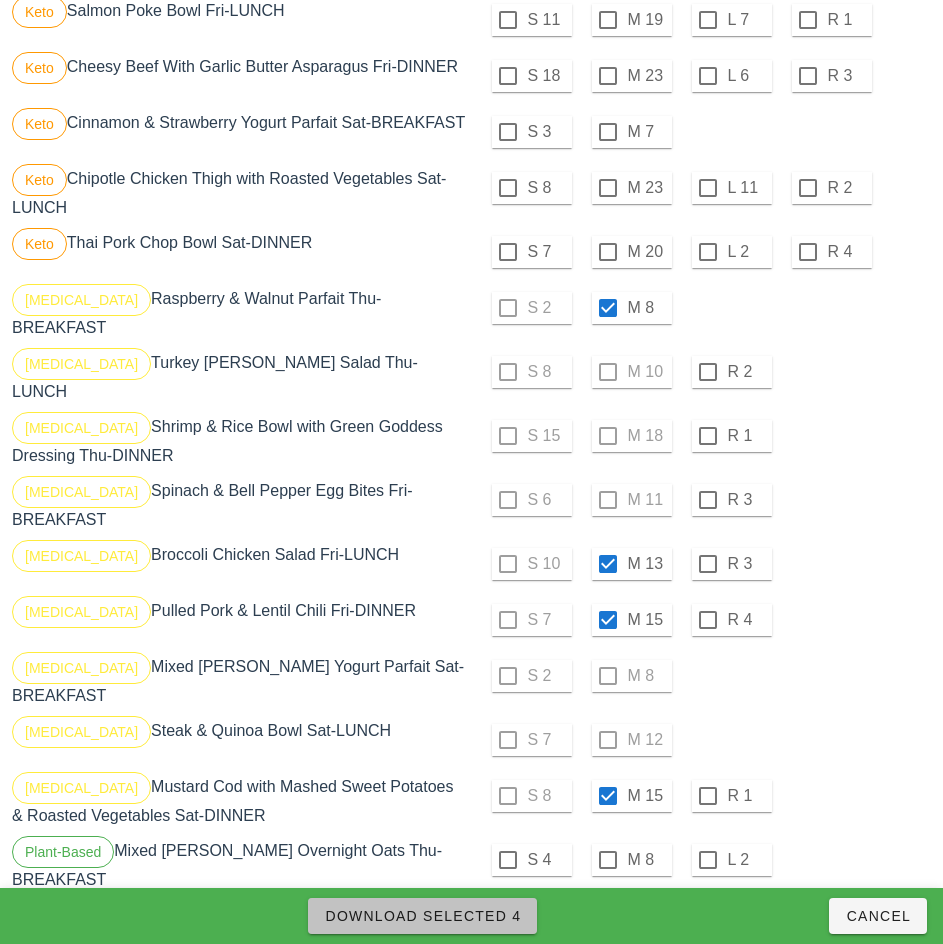 click on "Download Selected 4" at bounding box center [422, 916] 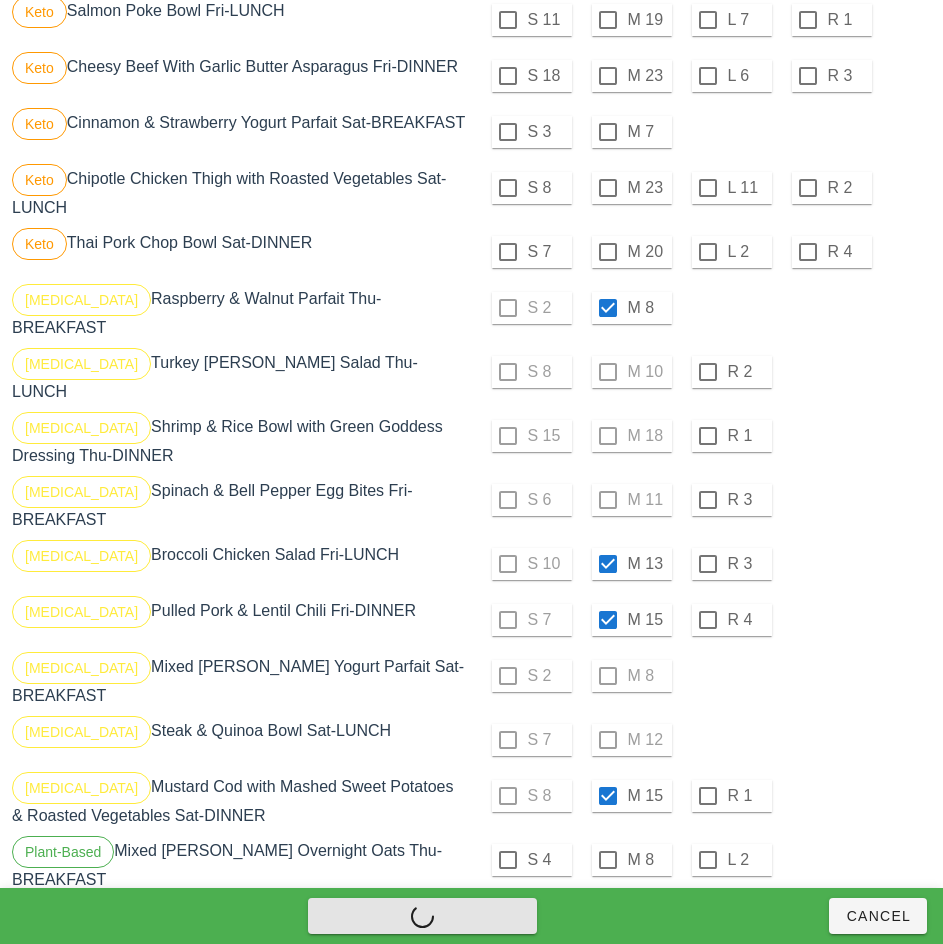 checkbox on "false" 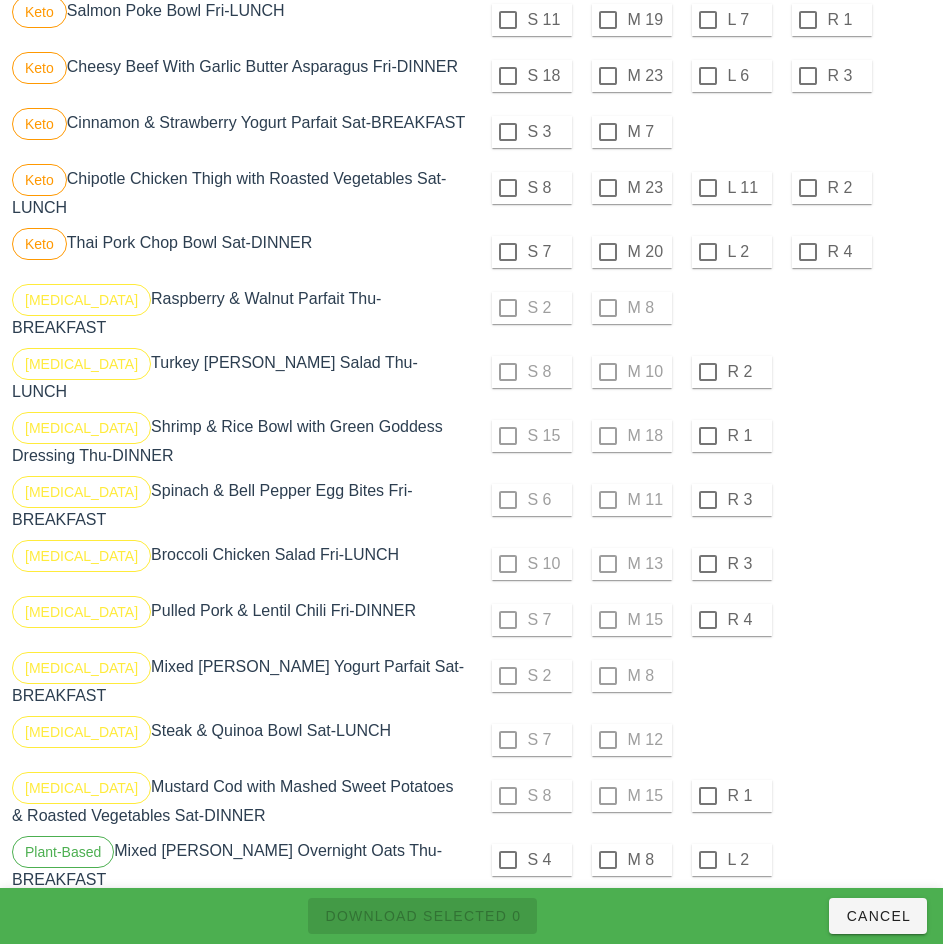 click on "S 2 M 8" at bounding box center [704, 676] 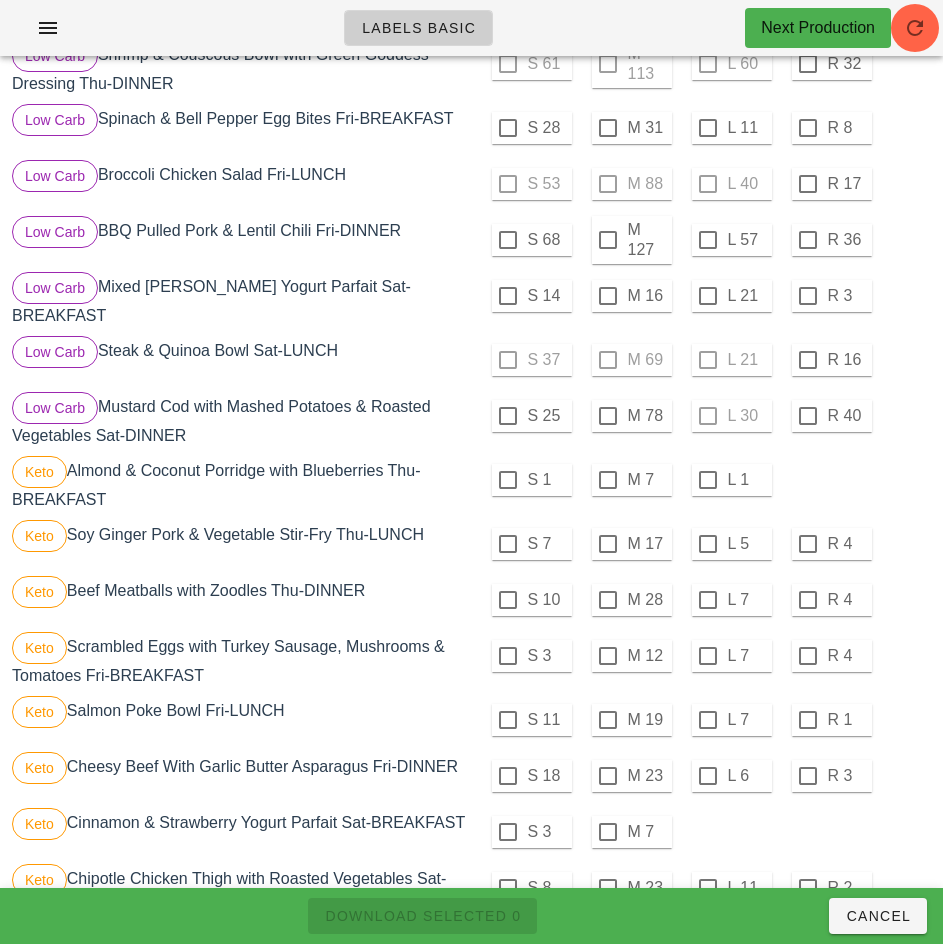 scroll, scrollTop: 836, scrollLeft: 0, axis: vertical 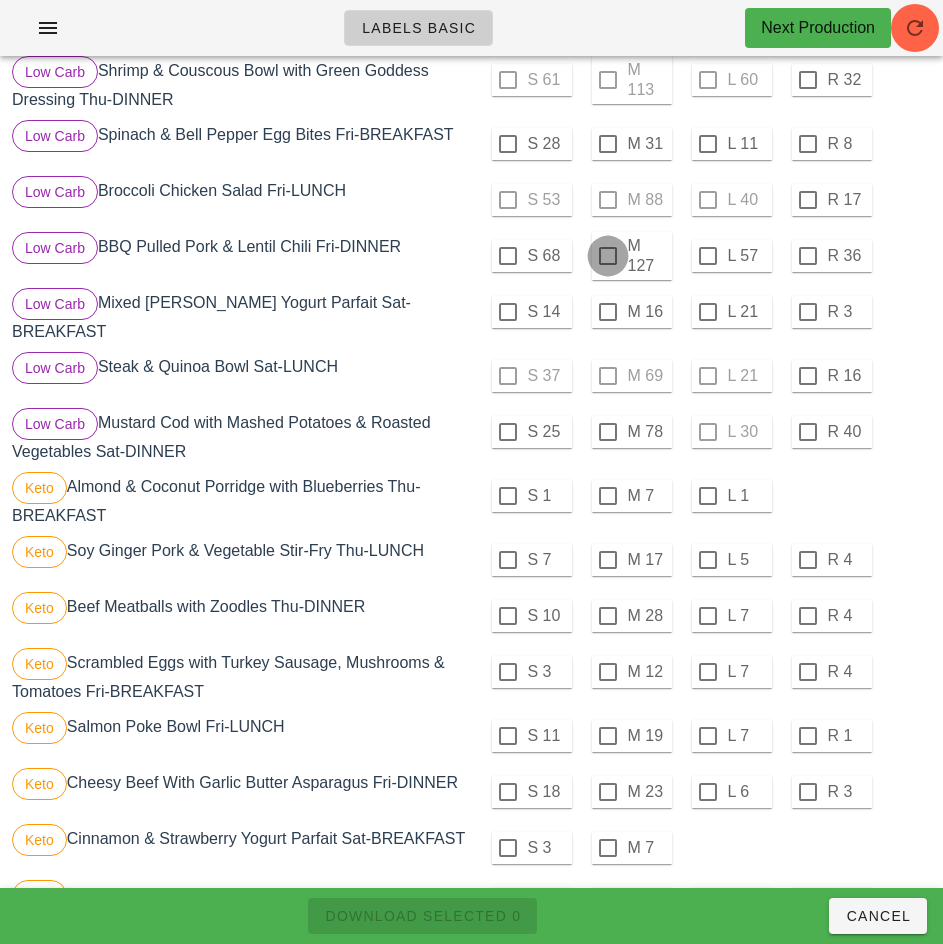 click at bounding box center [608, 256] 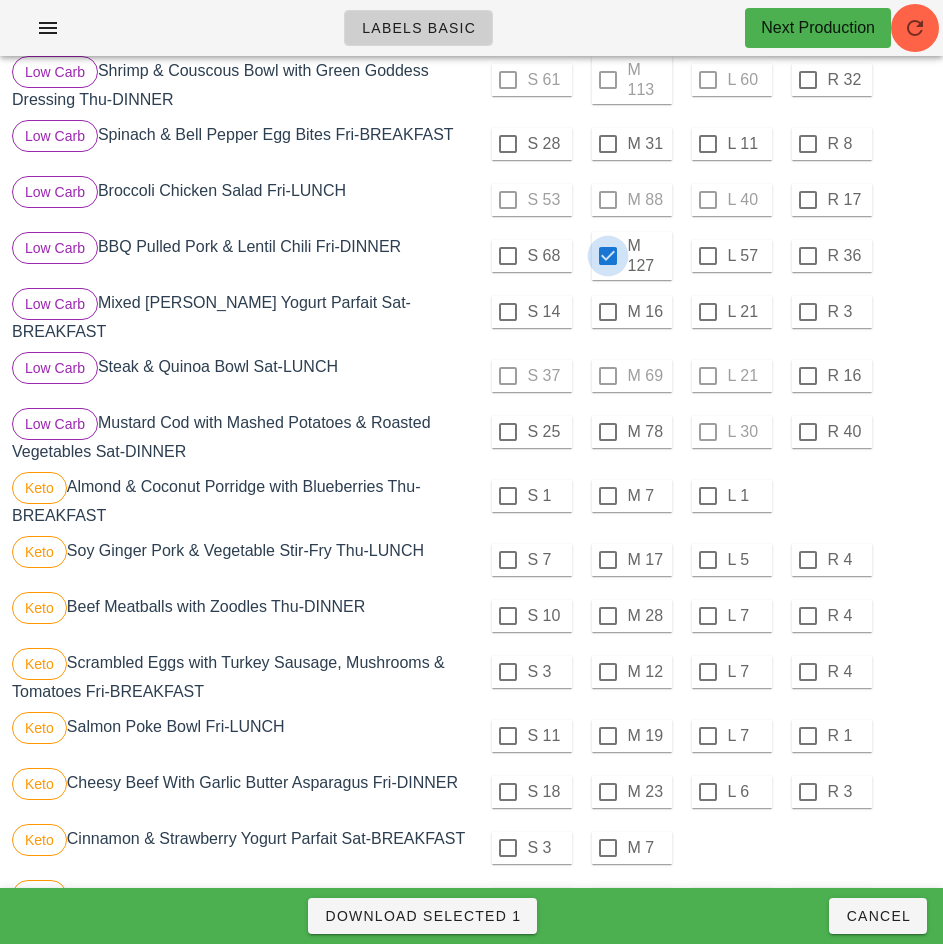 click on "Download Selected 1" at bounding box center [422, 916] 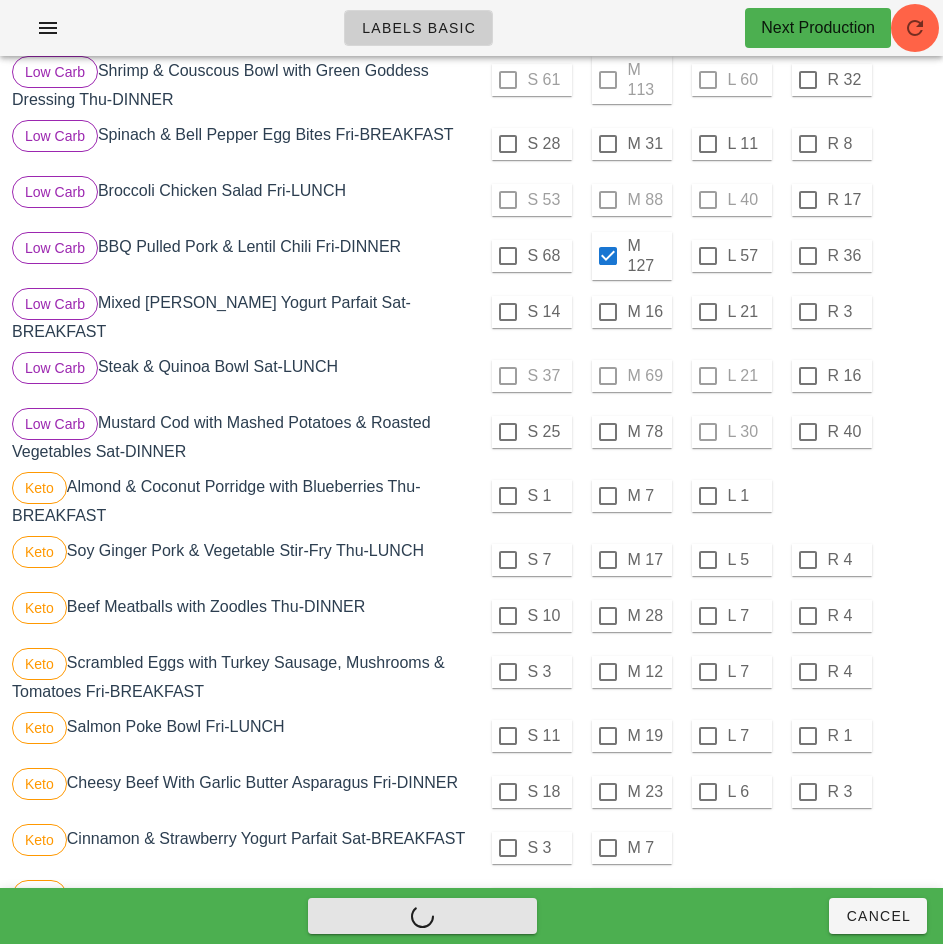 checkbox on "false" 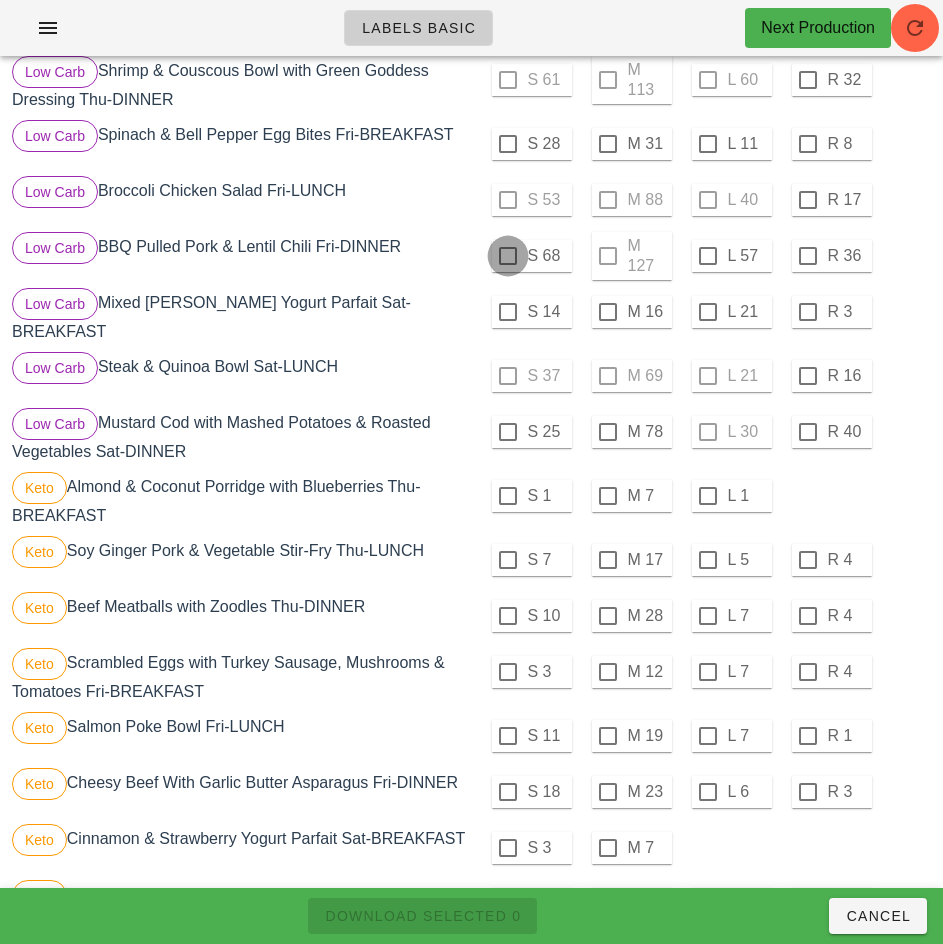 click at bounding box center (508, 256) 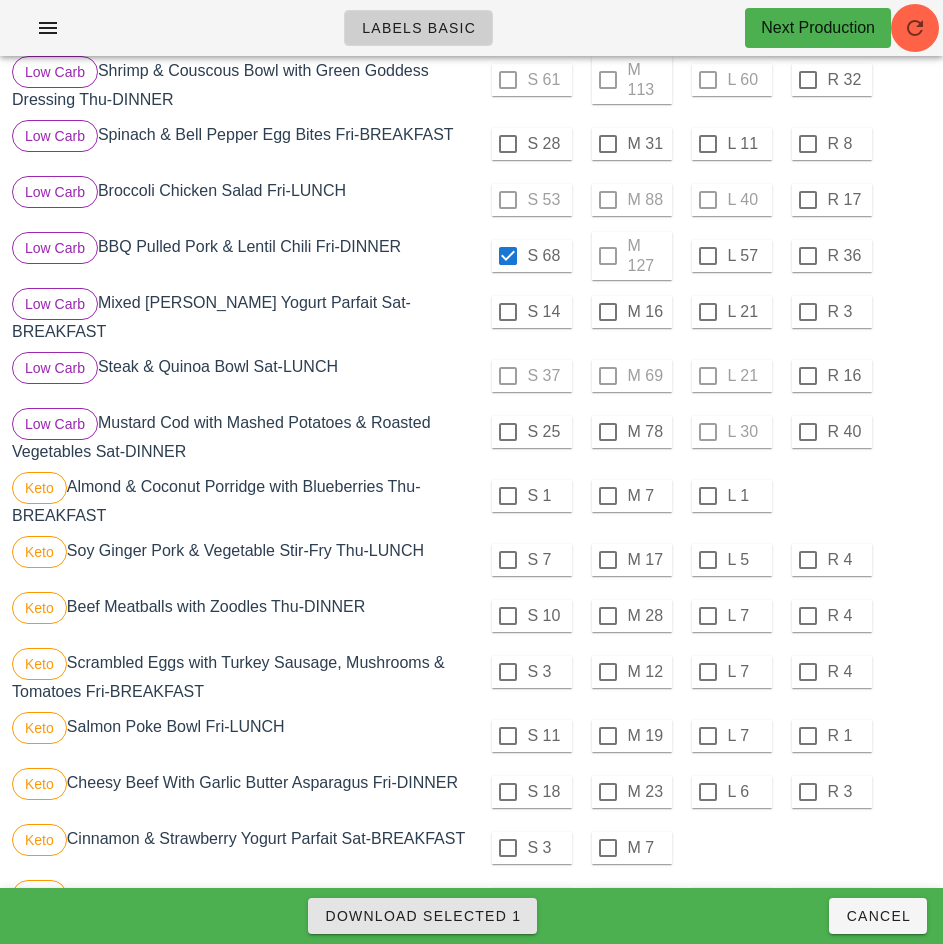 click on "Download Selected 1" at bounding box center (422, 916) 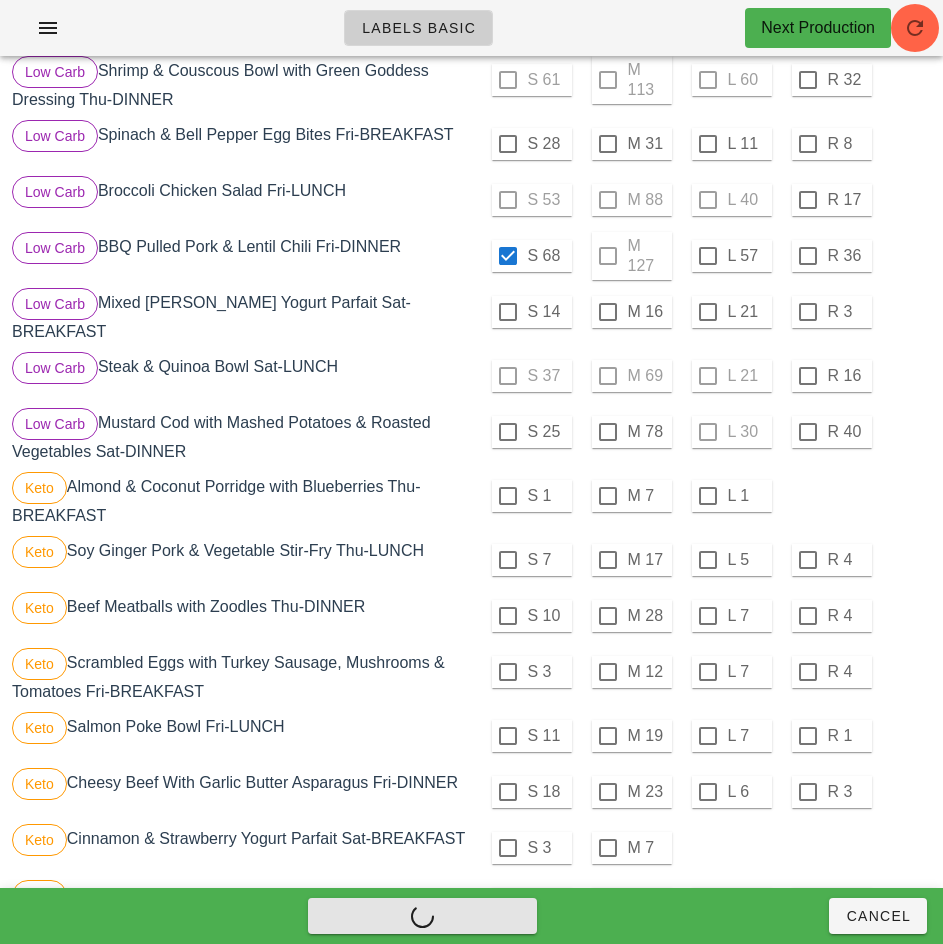 checkbox on "false" 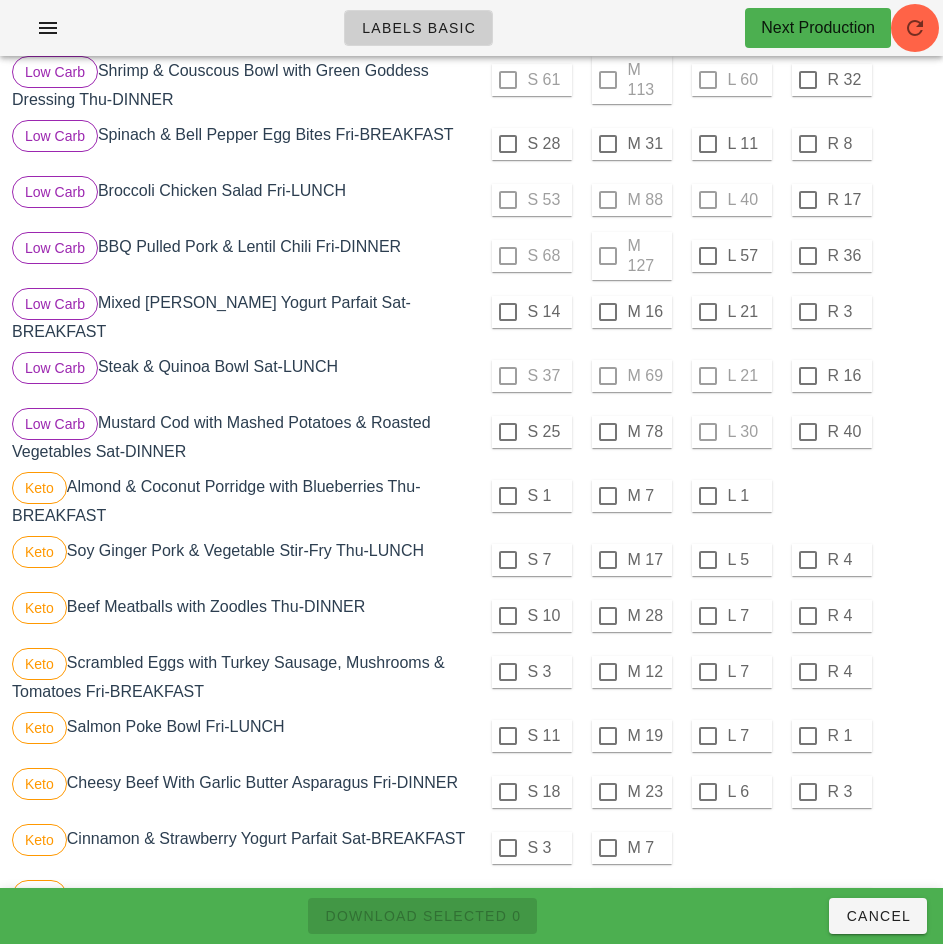 click at bounding box center (708, 256) 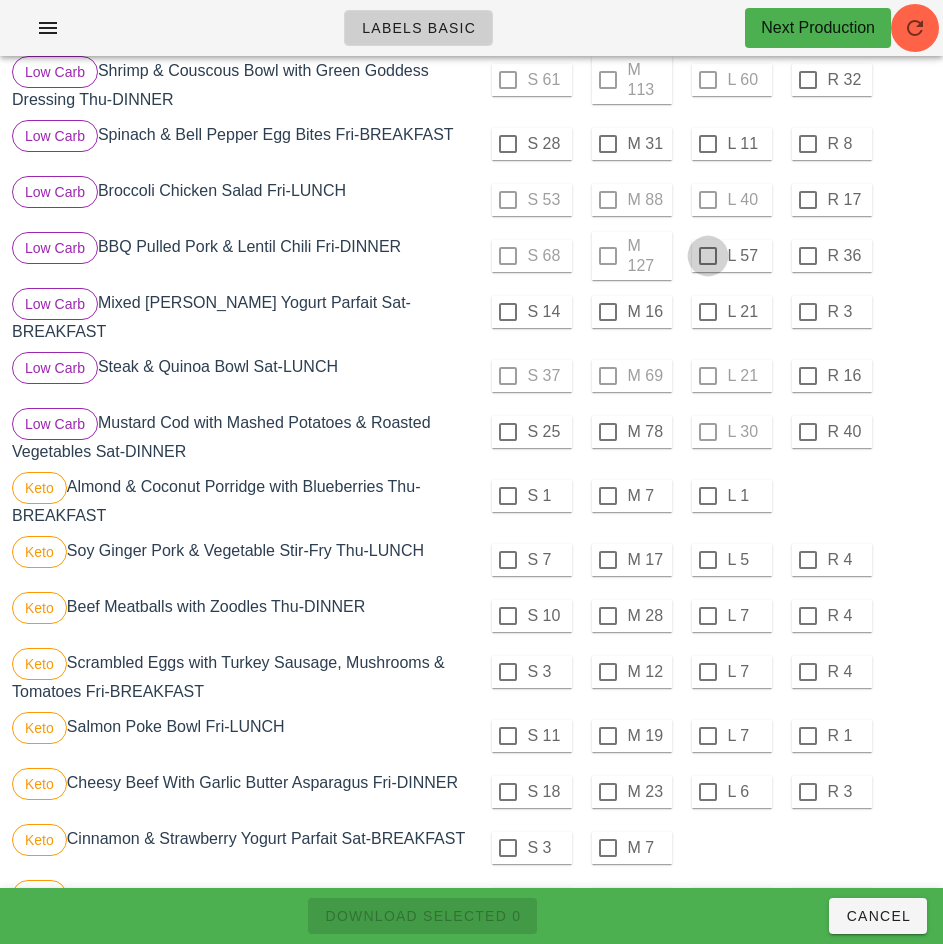 checkbox on "true" 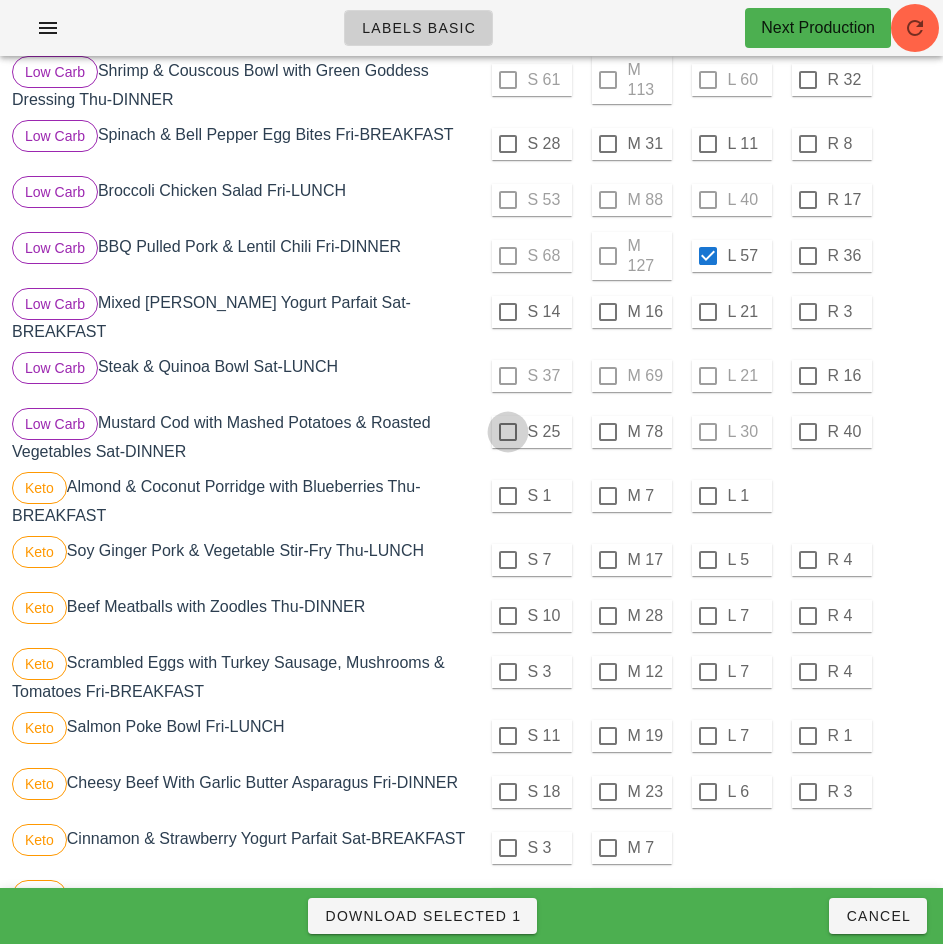 click at bounding box center (508, 432) 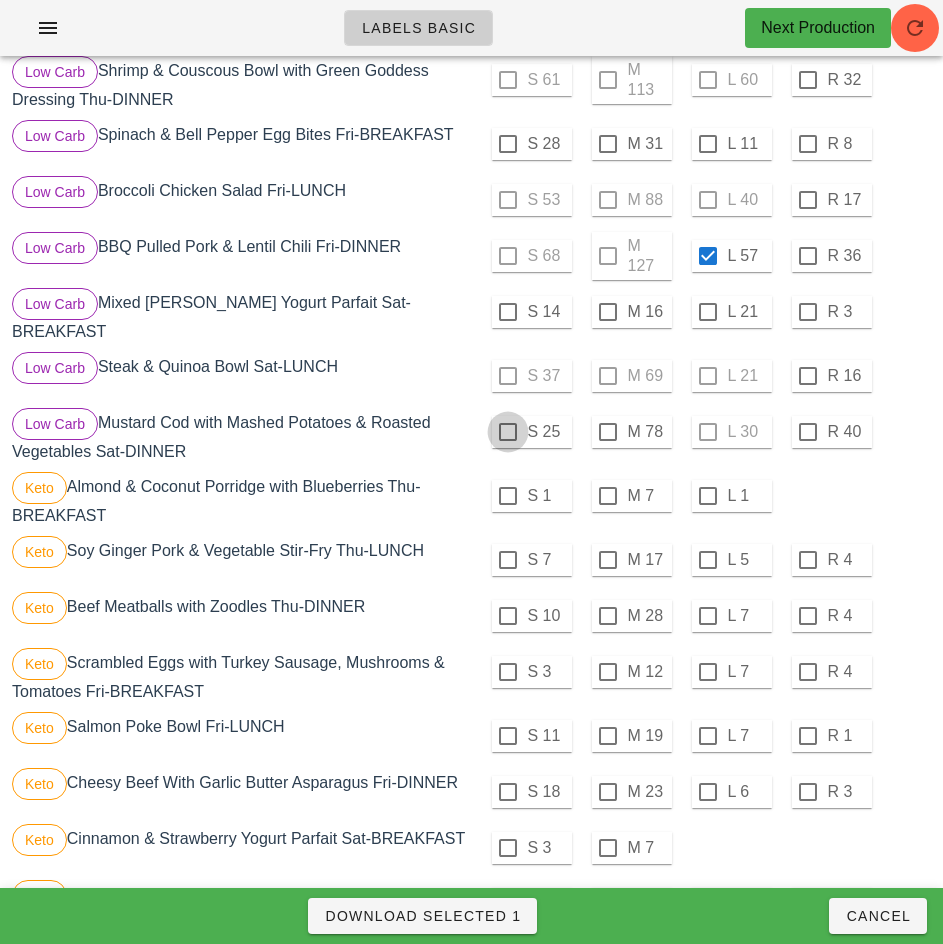 checkbox on "true" 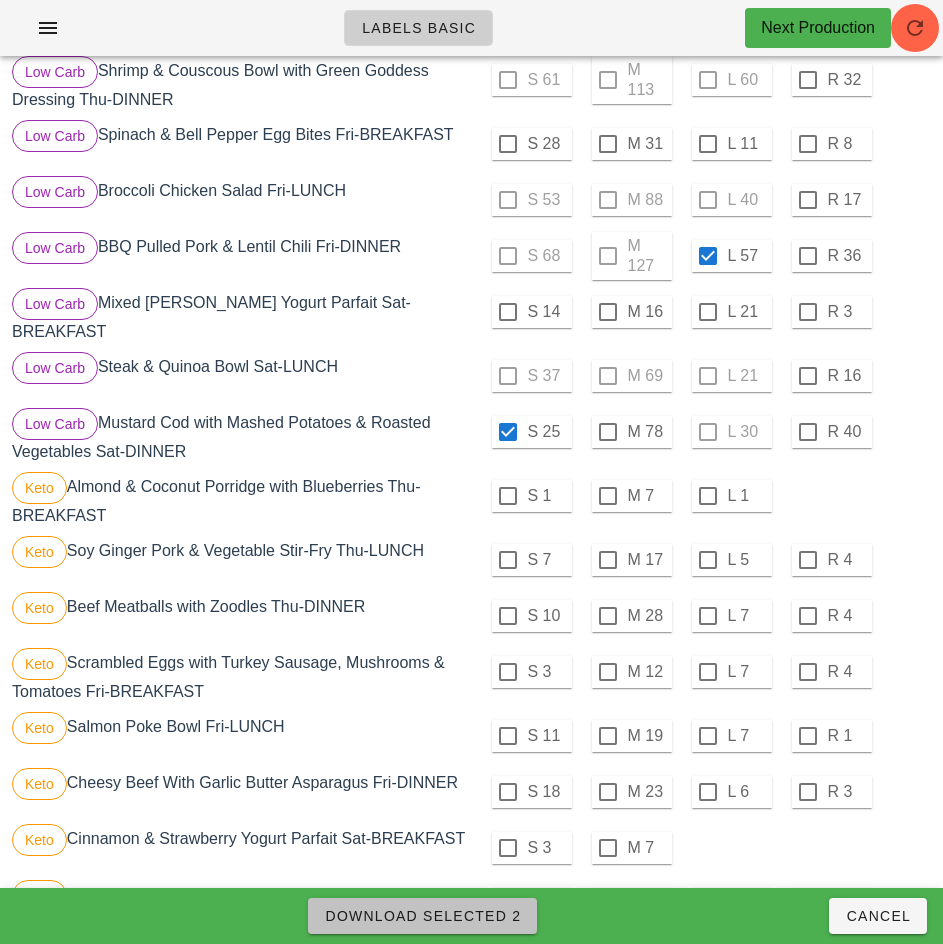 click on "Download Selected 2" at bounding box center [422, 916] 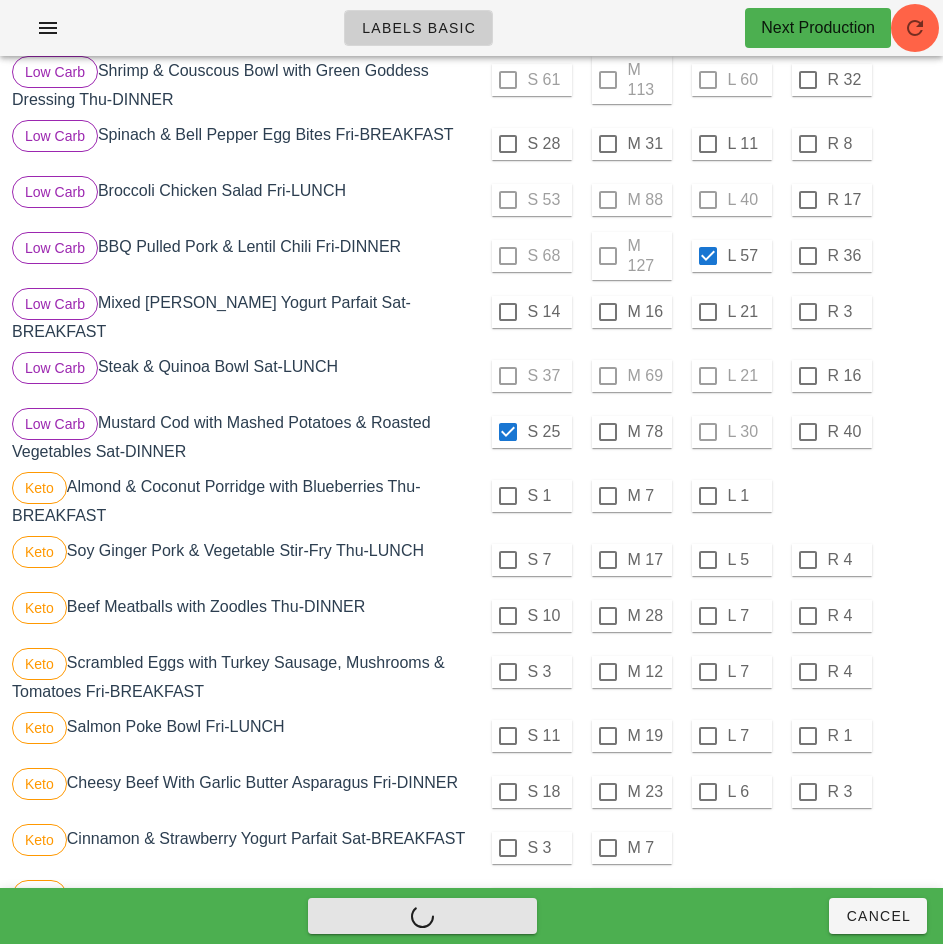 checkbox on "false" 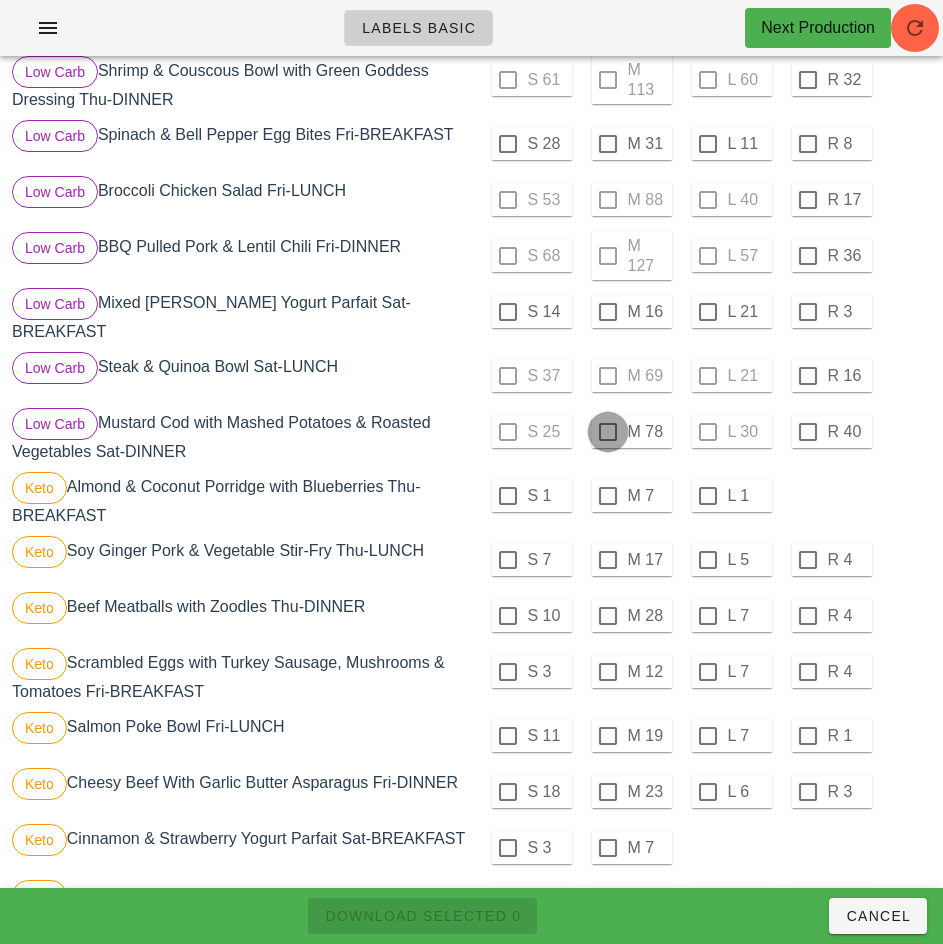click at bounding box center [608, 432] 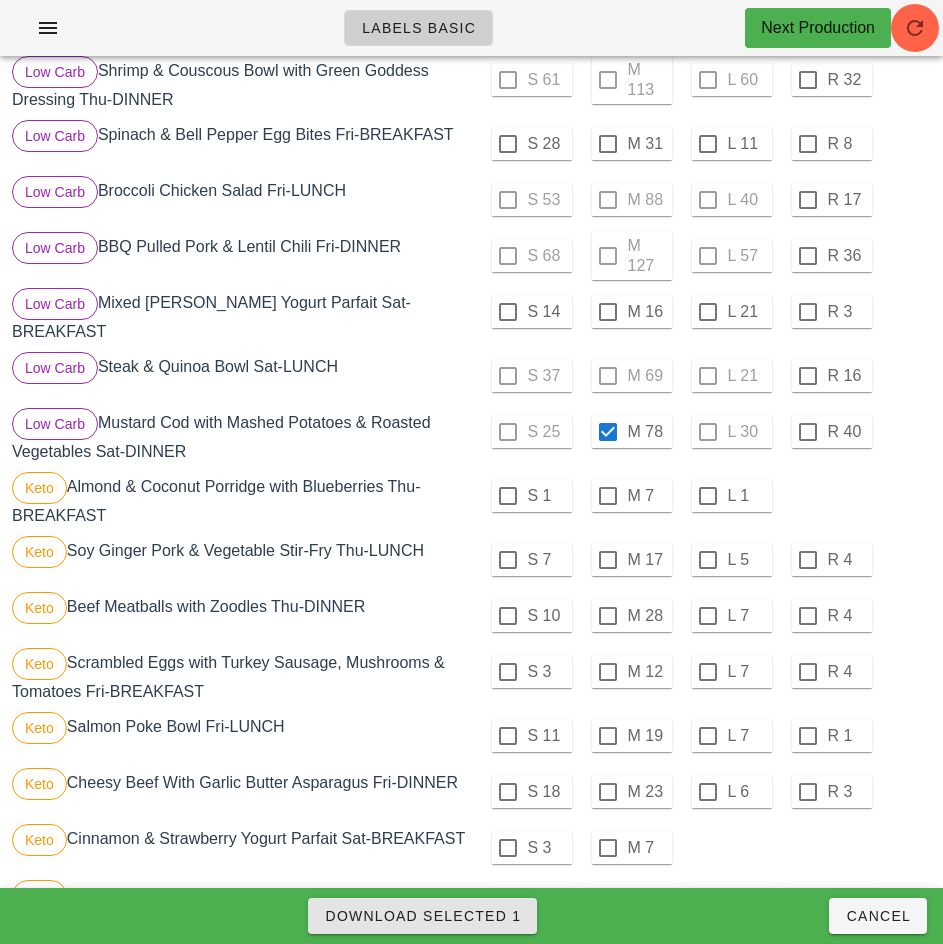 click on "Download Selected 1" at bounding box center [422, 916] 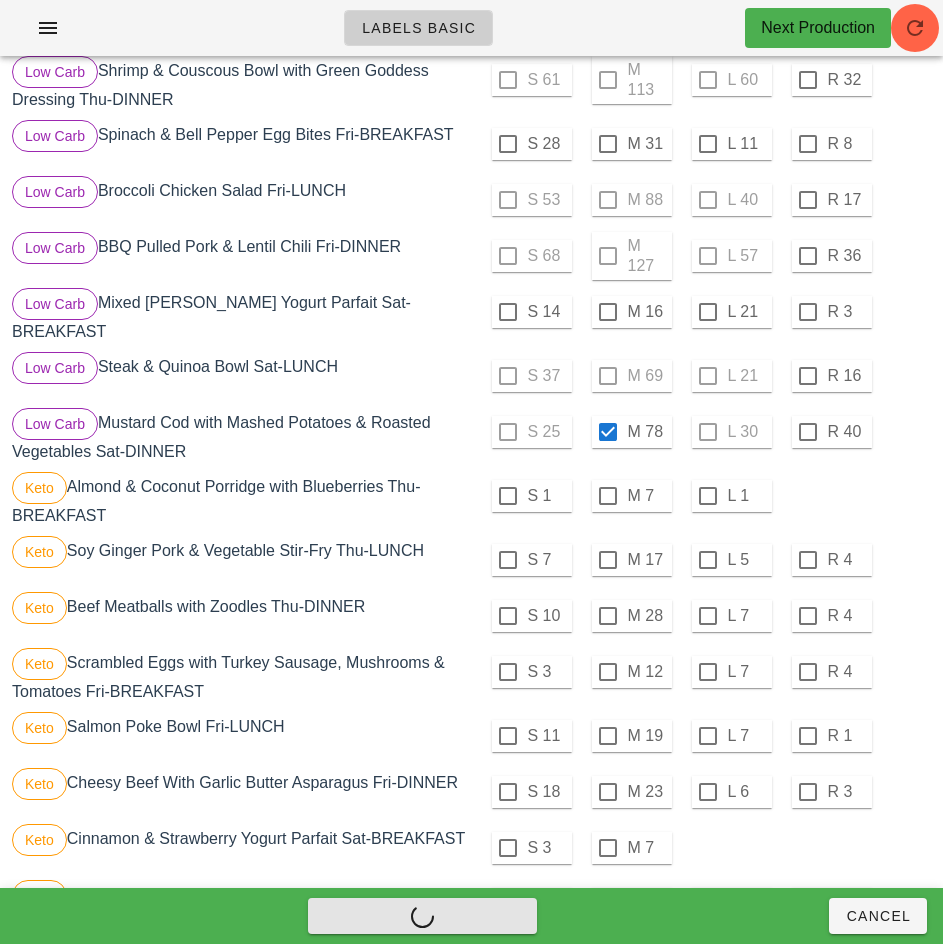 checkbox on "false" 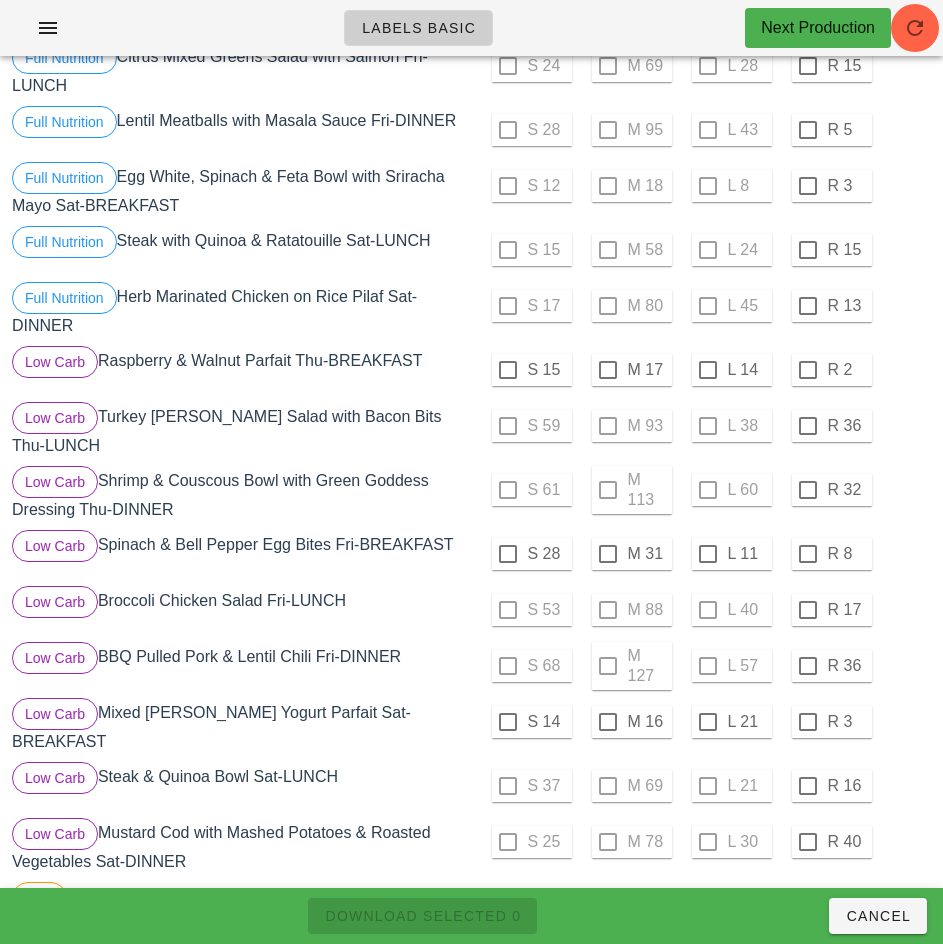 scroll, scrollTop: 421, scrollLeft: 0, axis: vertical 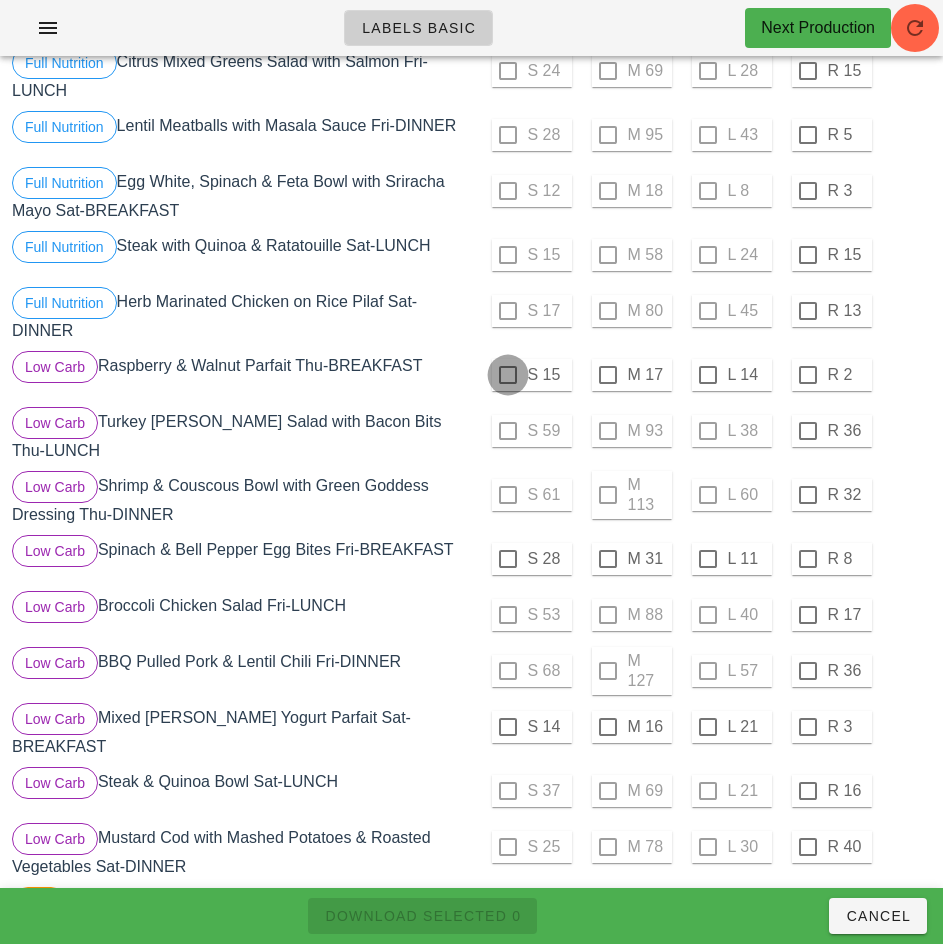 click at bounding box center (508, 375) 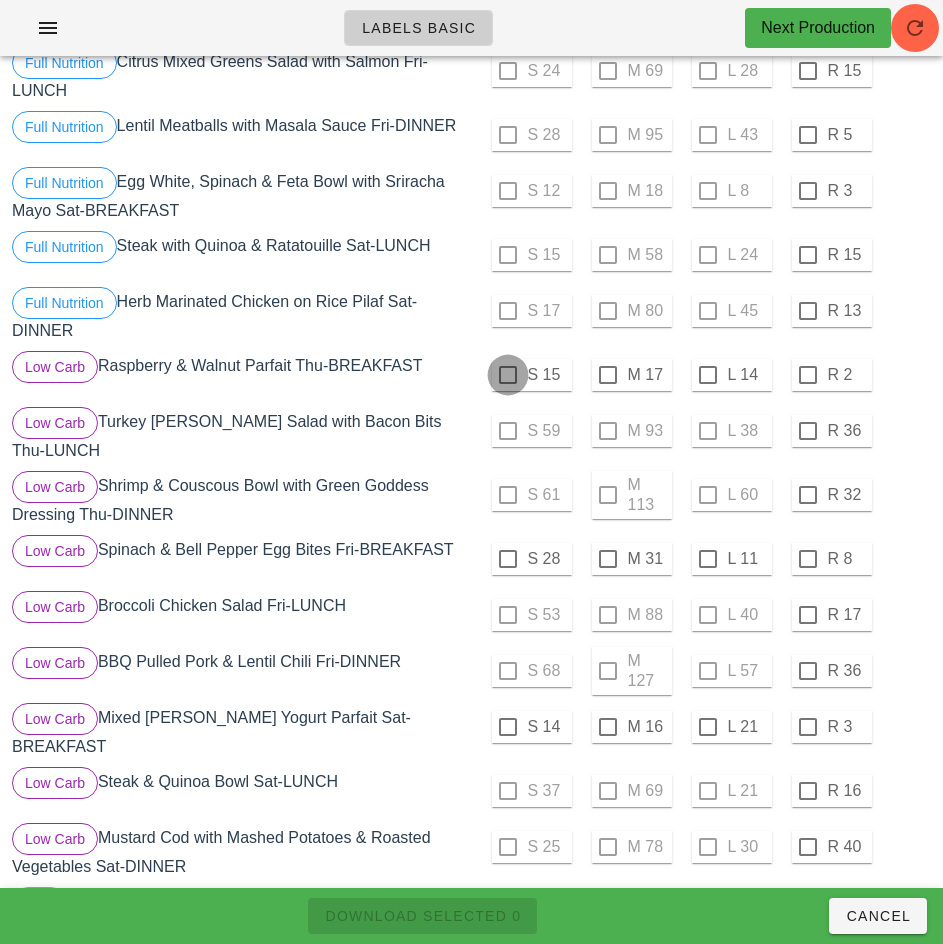 checkbox on "true" 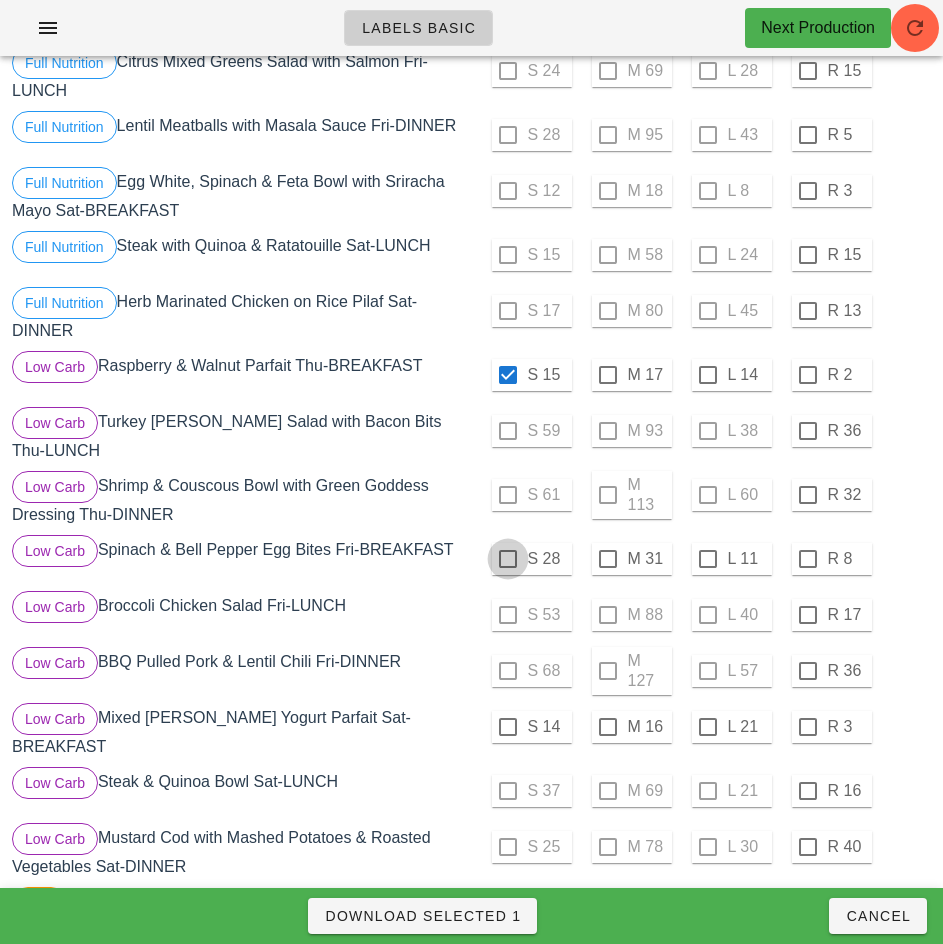 click at bounding box center [508, 559] 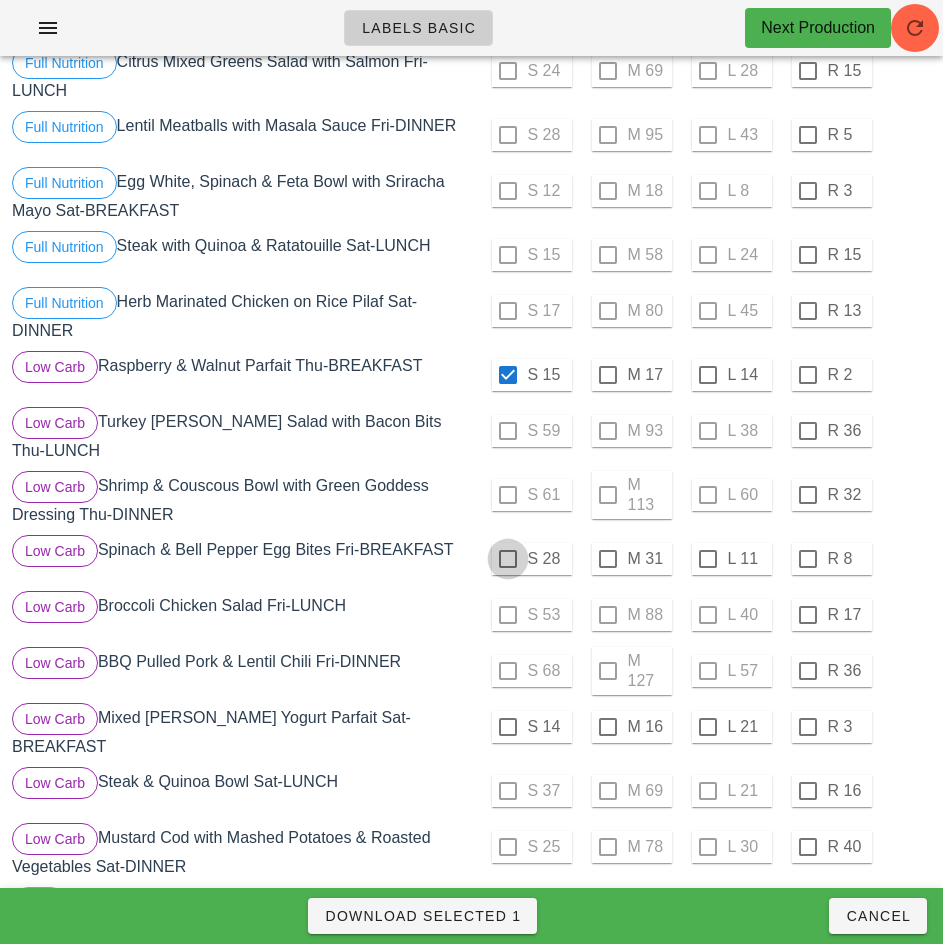 checkbox on "true" 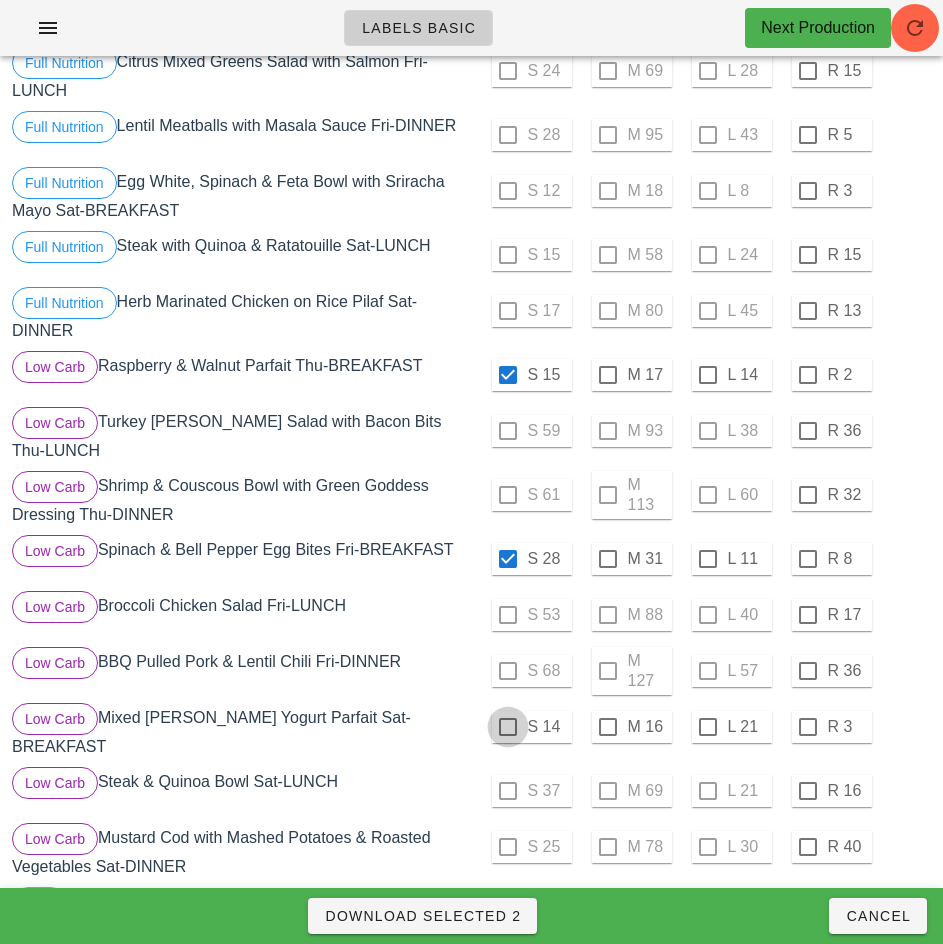 click at bounding box center (508, 727) 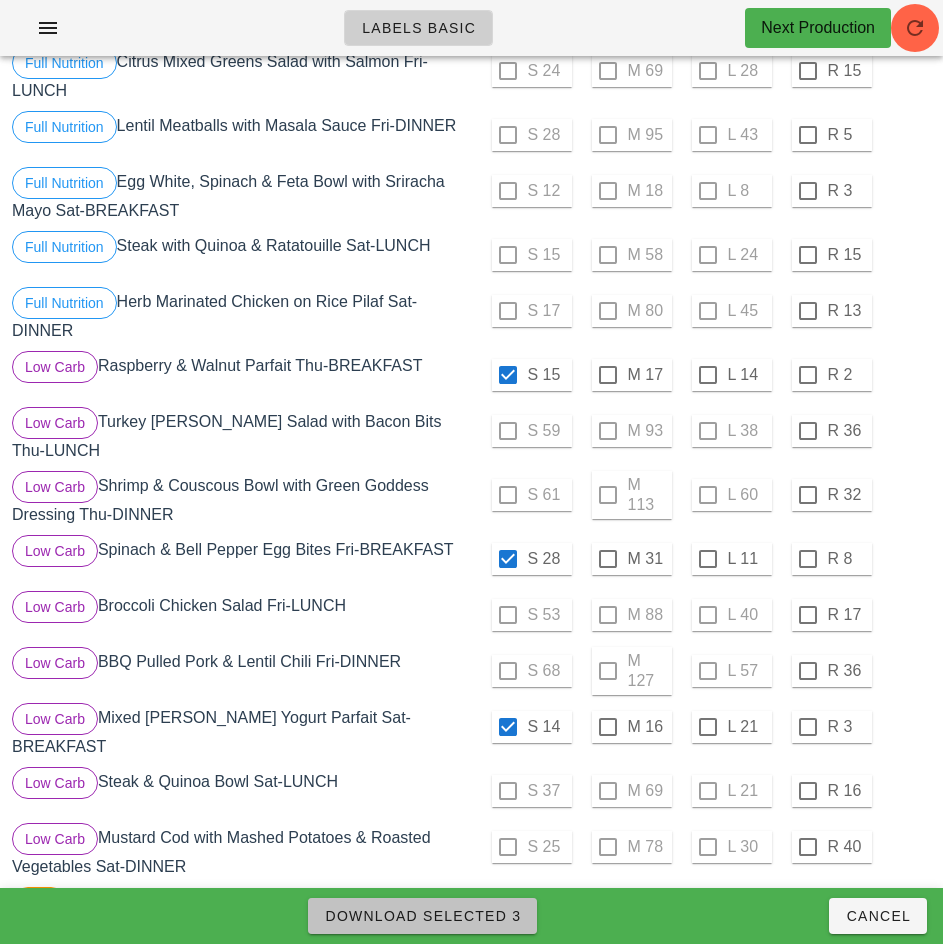 click on "Download Selected 3" at bounding box center (422, 916) 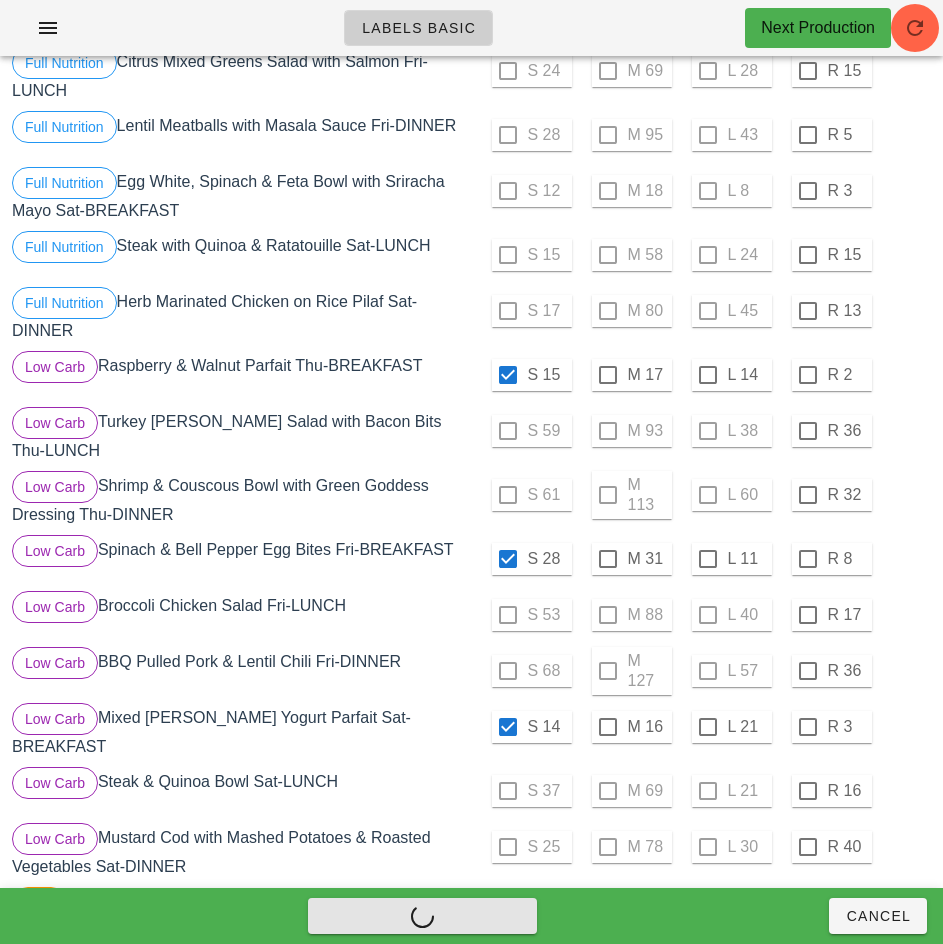 checkbox on "false" 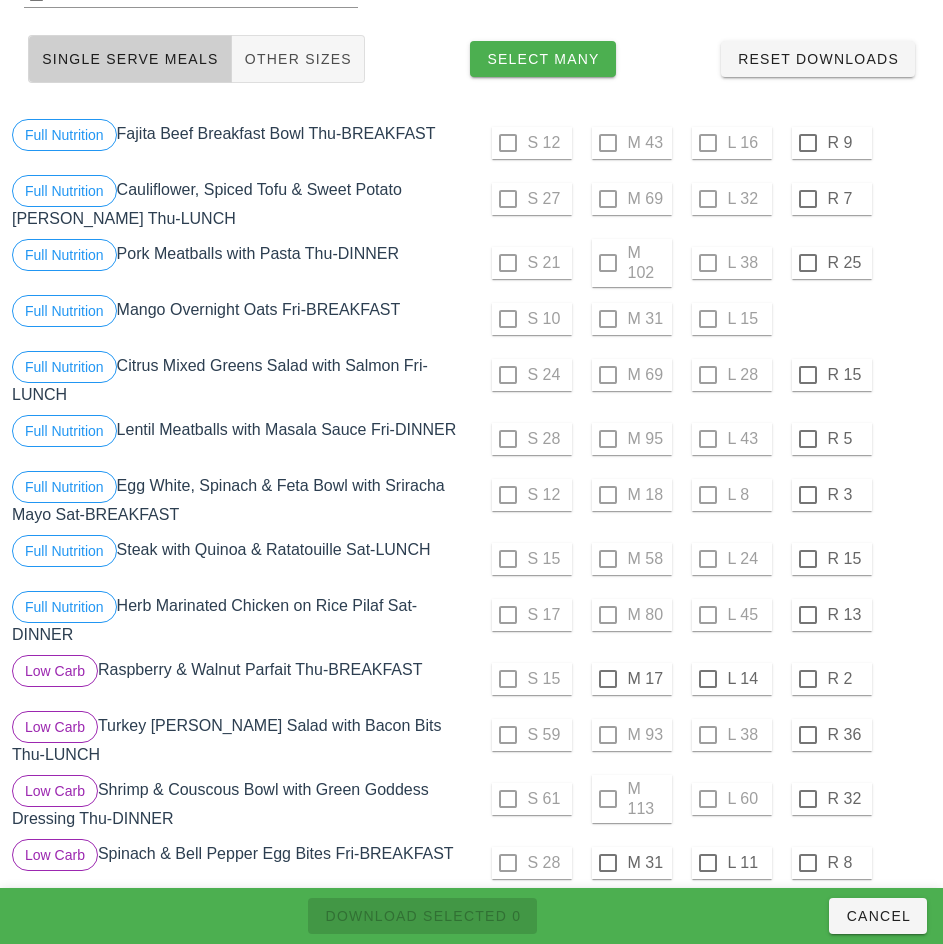 scroll, scrollTop: 137, scrollLeft: 0, axis: vertical 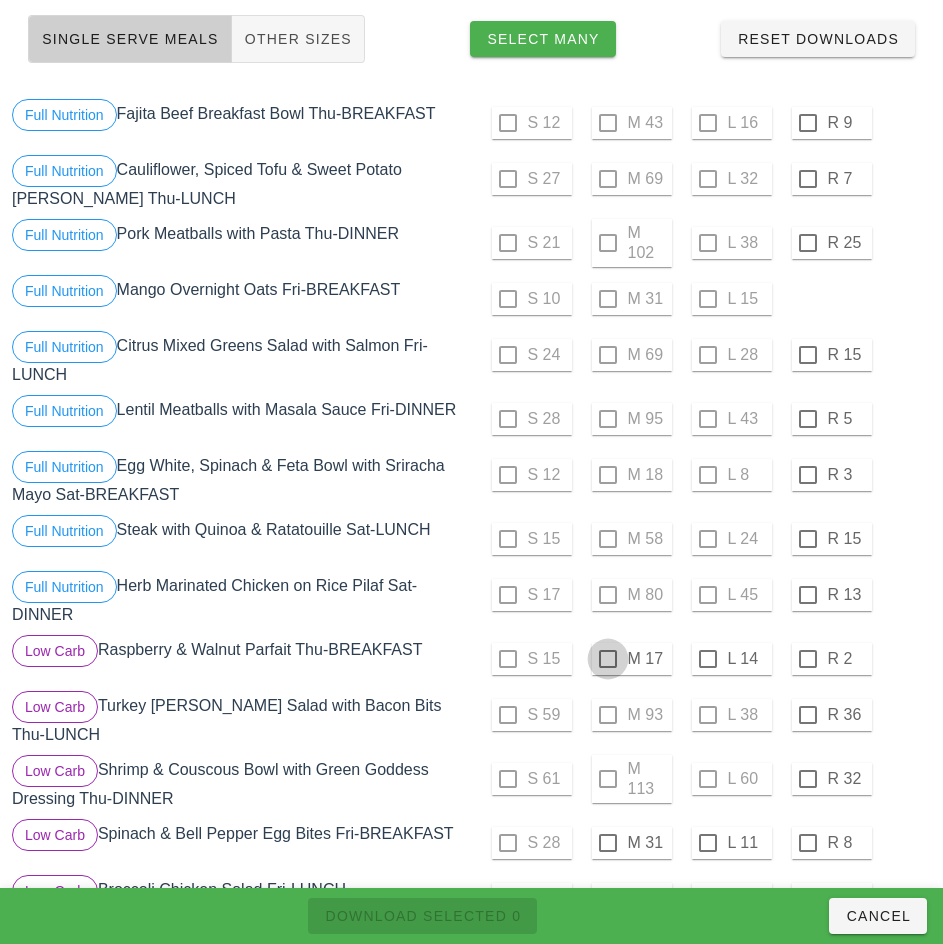 click at bounding box center (608, 659) 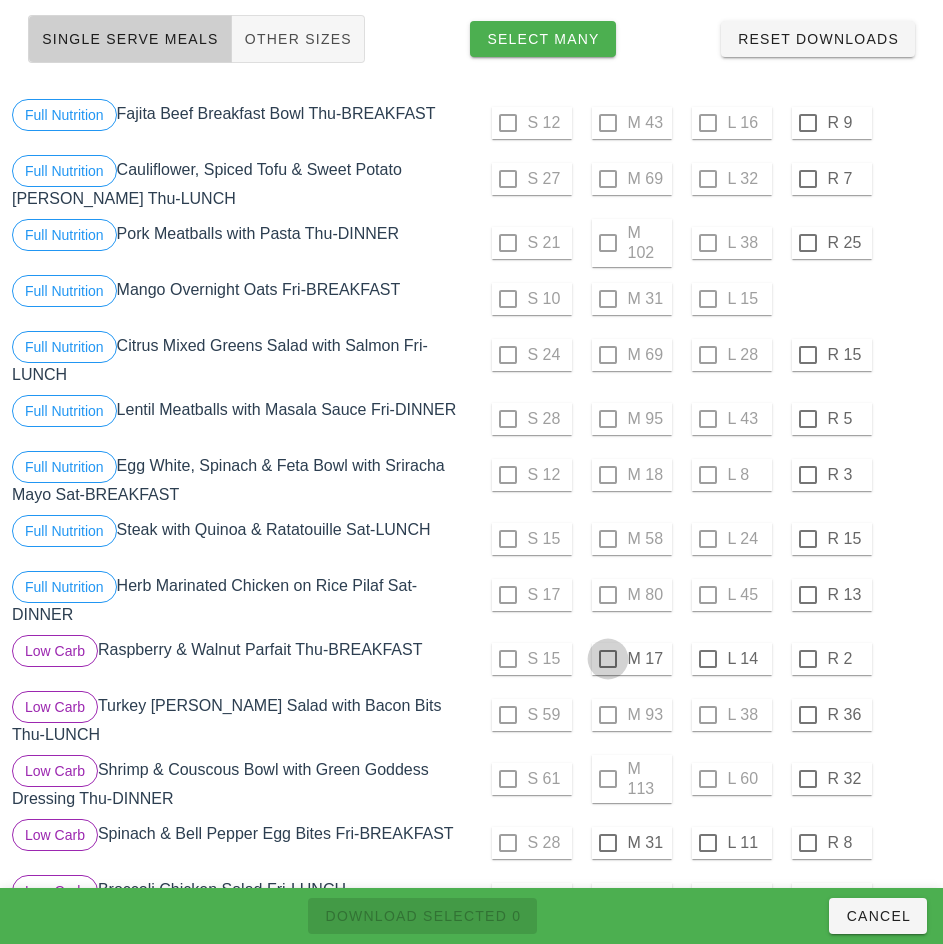 checkbox on "true" 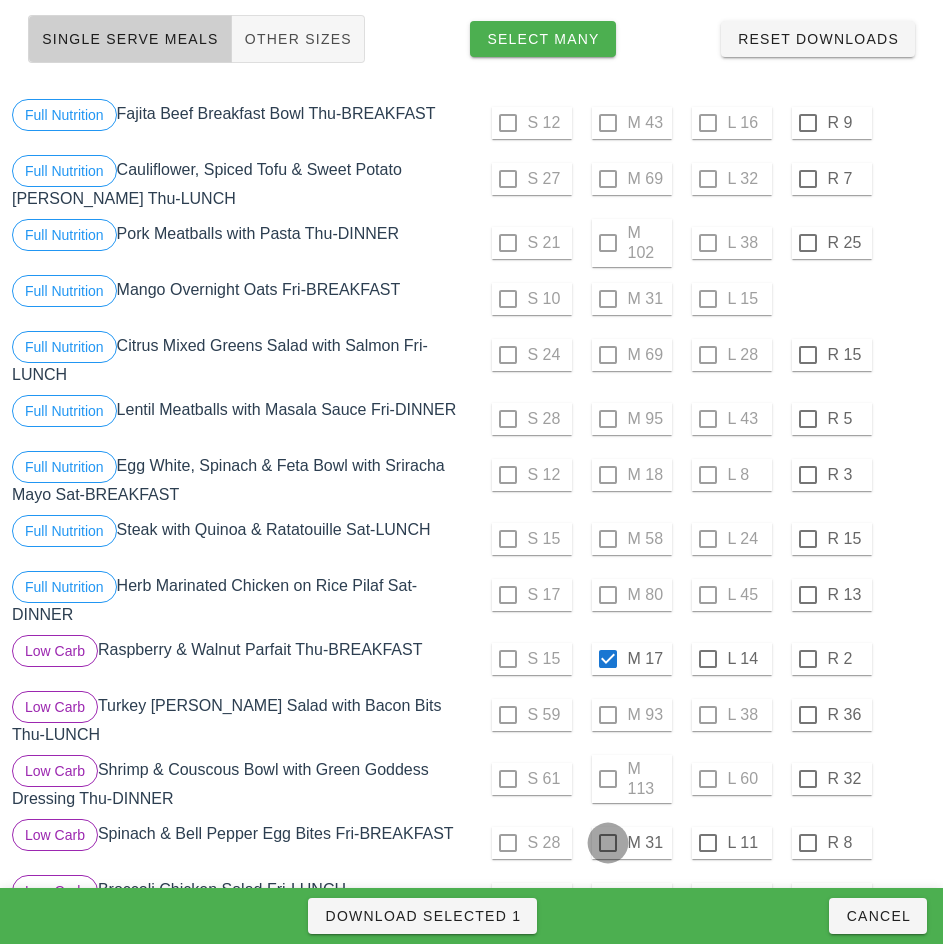 click at bounding box center (608, 843) 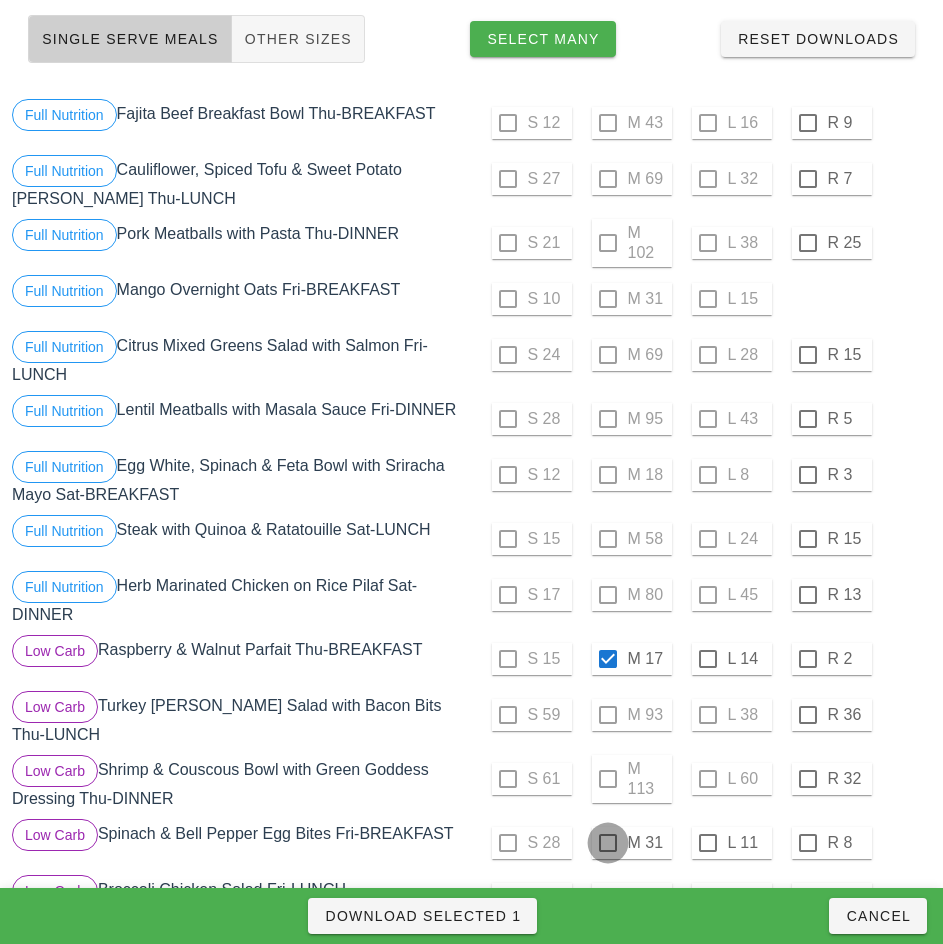 checkbox on "true" 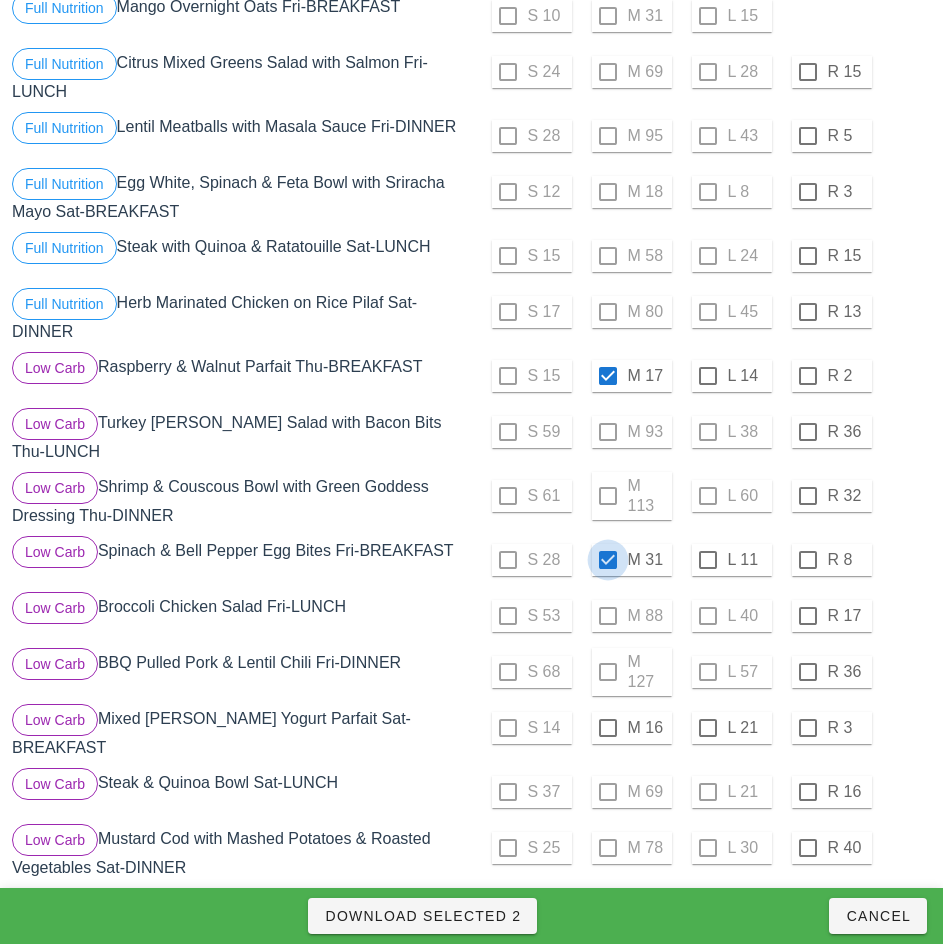 scroll, scrollTop: 421, scrollLeft: 0, axis: vertical 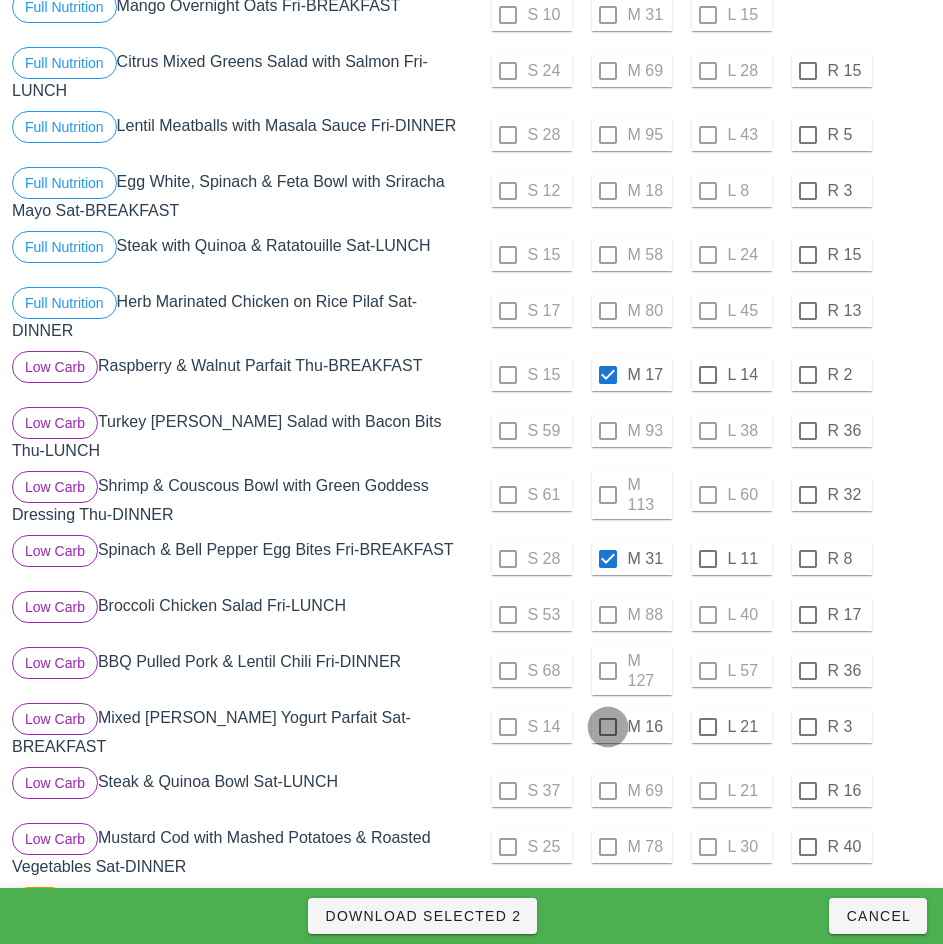 click at bounding box center [608, 727] 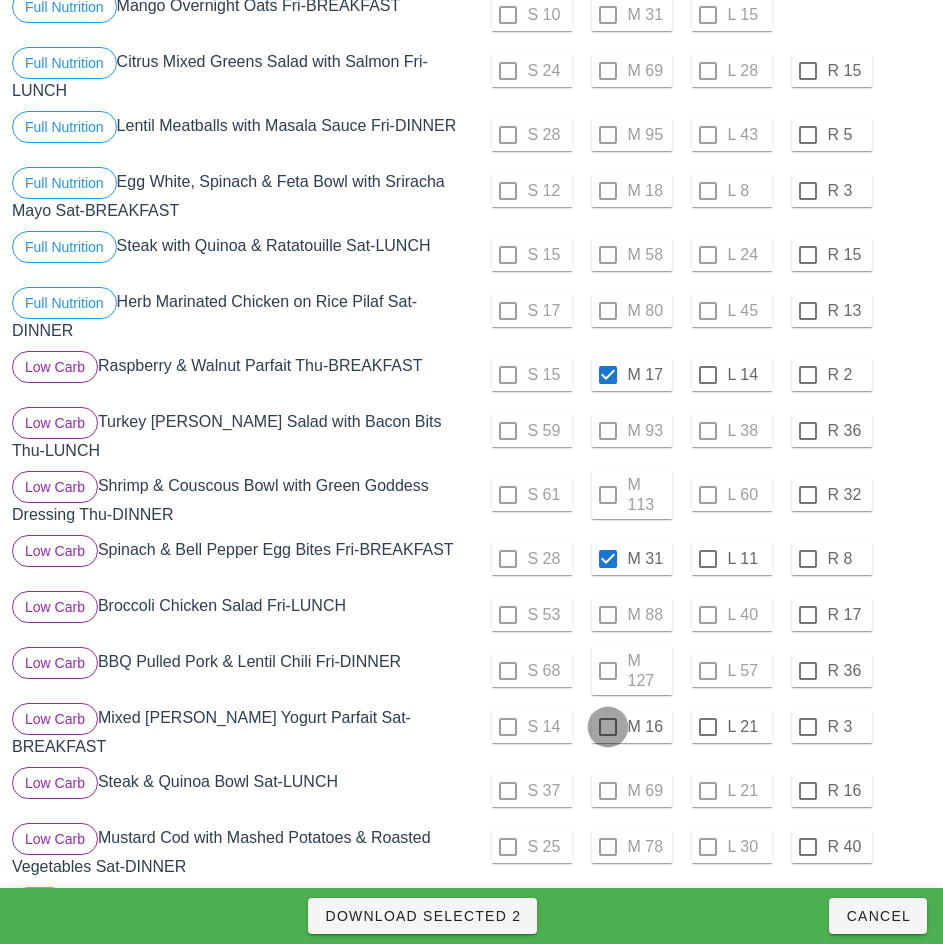 checkbox on "true" 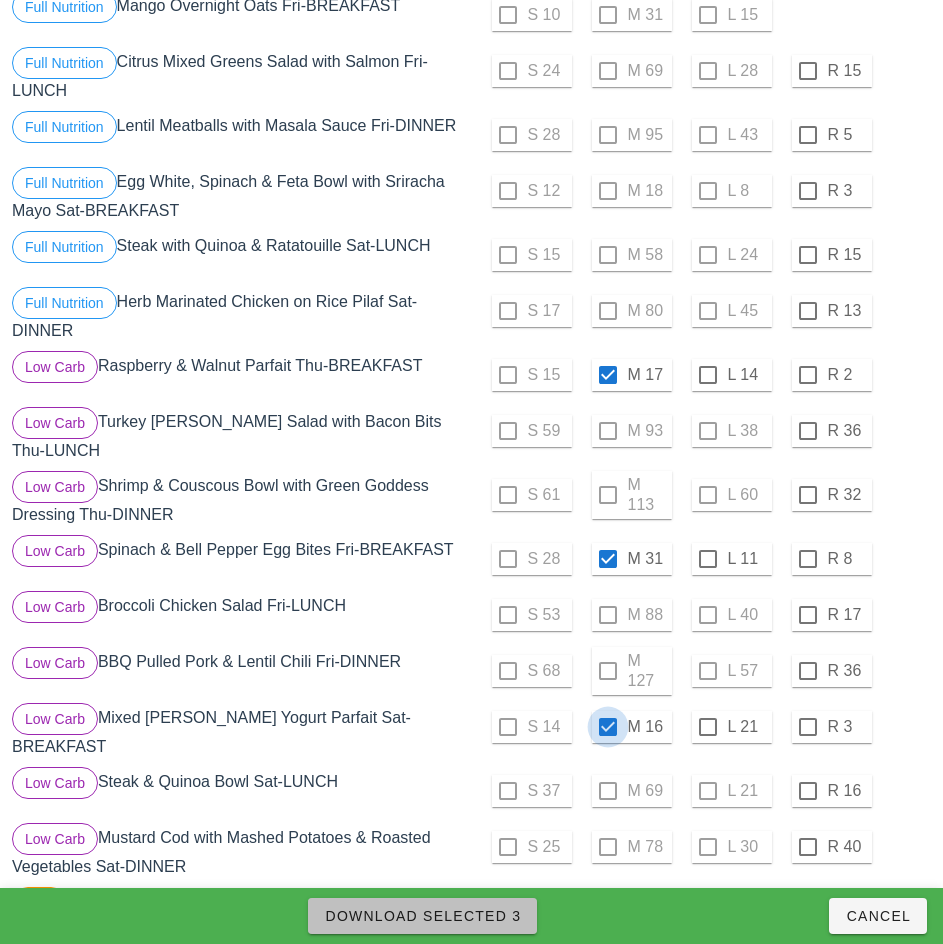 click on "Download Selected 3" at bounding box center (422, 916) 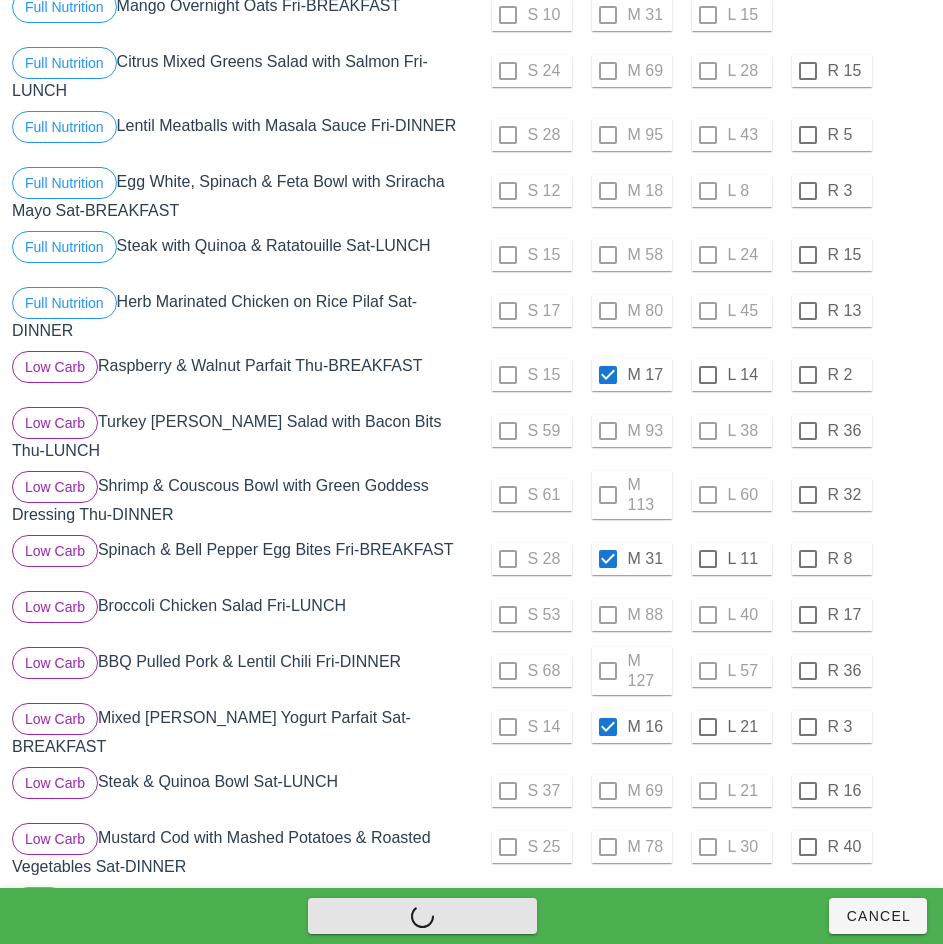 checkbox on "false" 